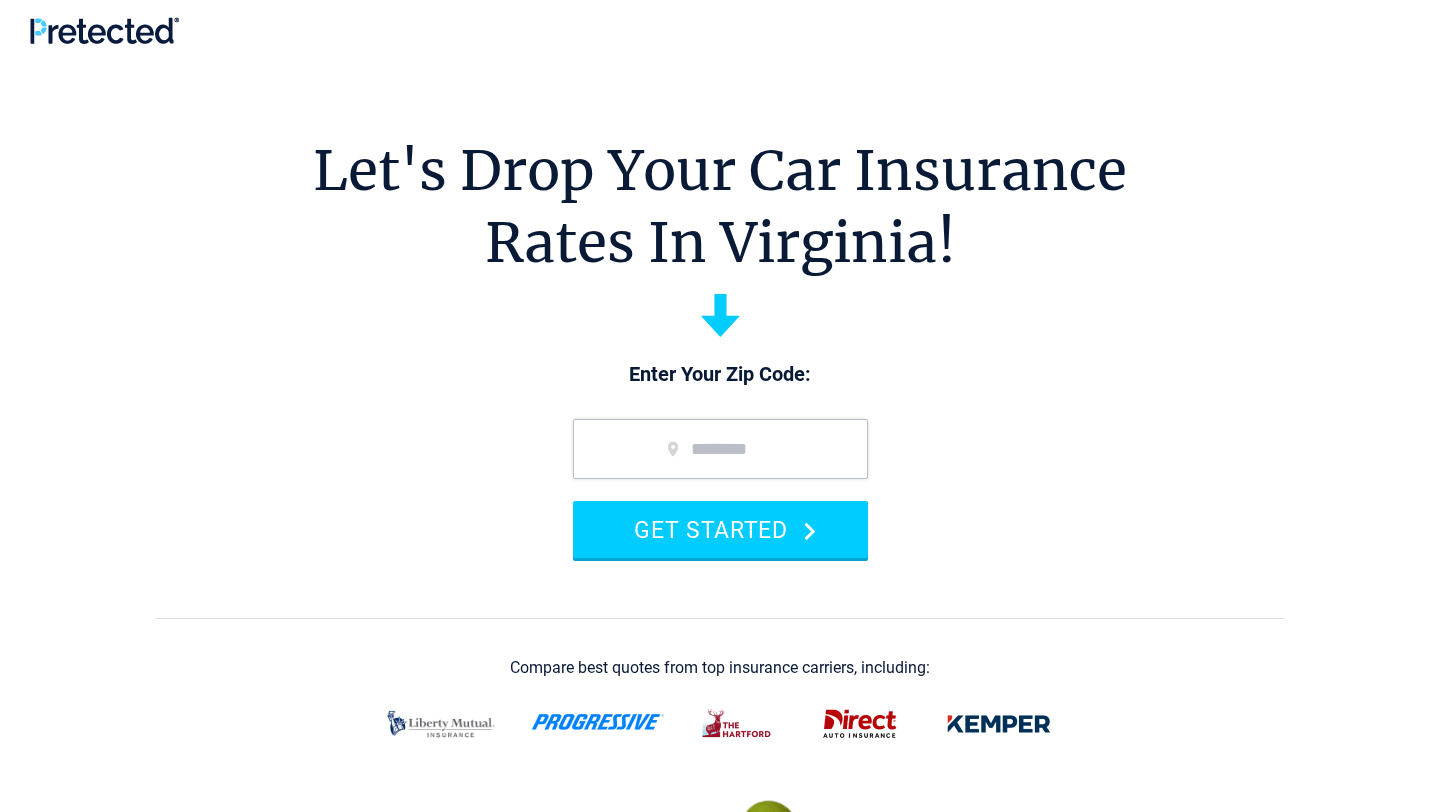 scroll, scrollTop: 0, scrollLeft: 0, axis: both 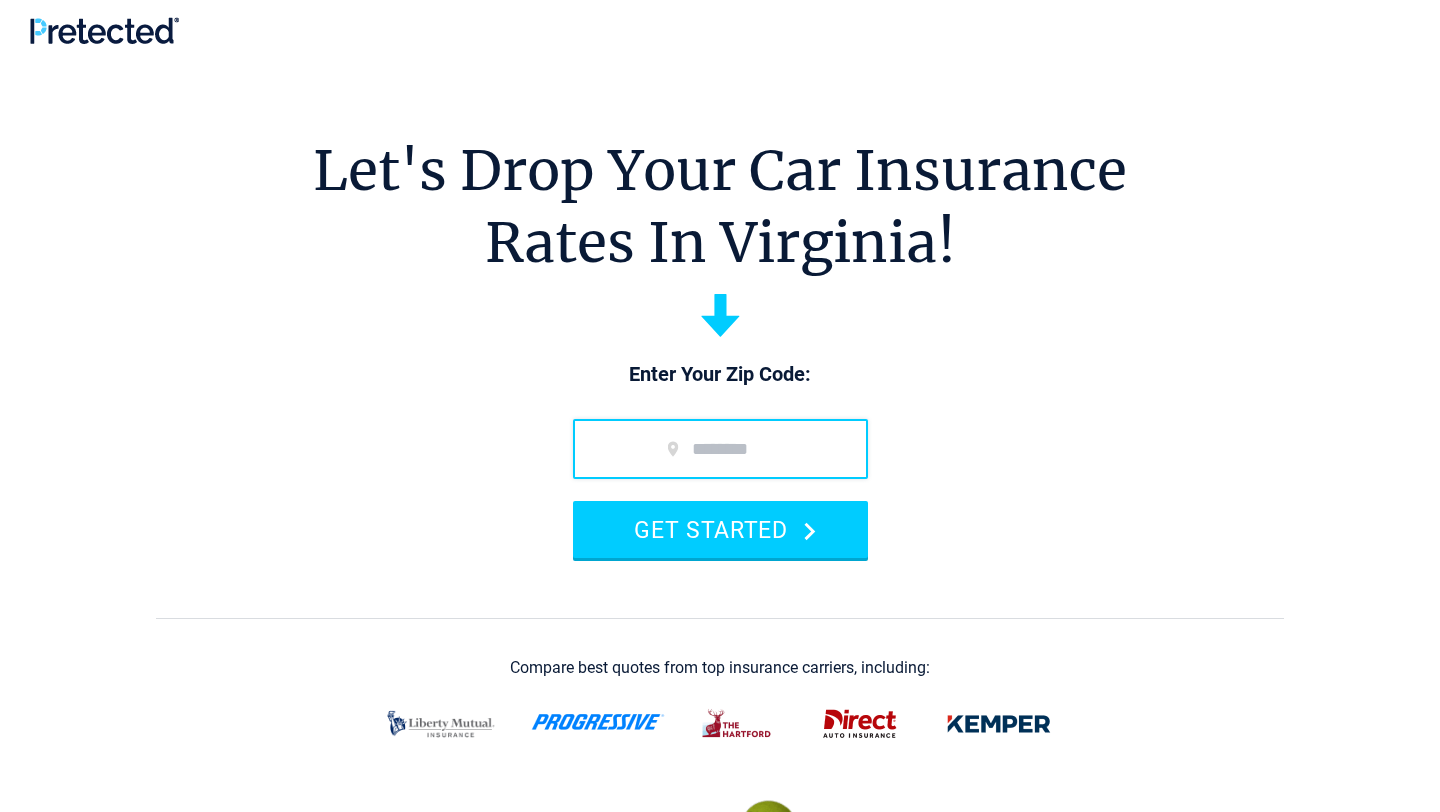 click at bounding box center (720, 449) 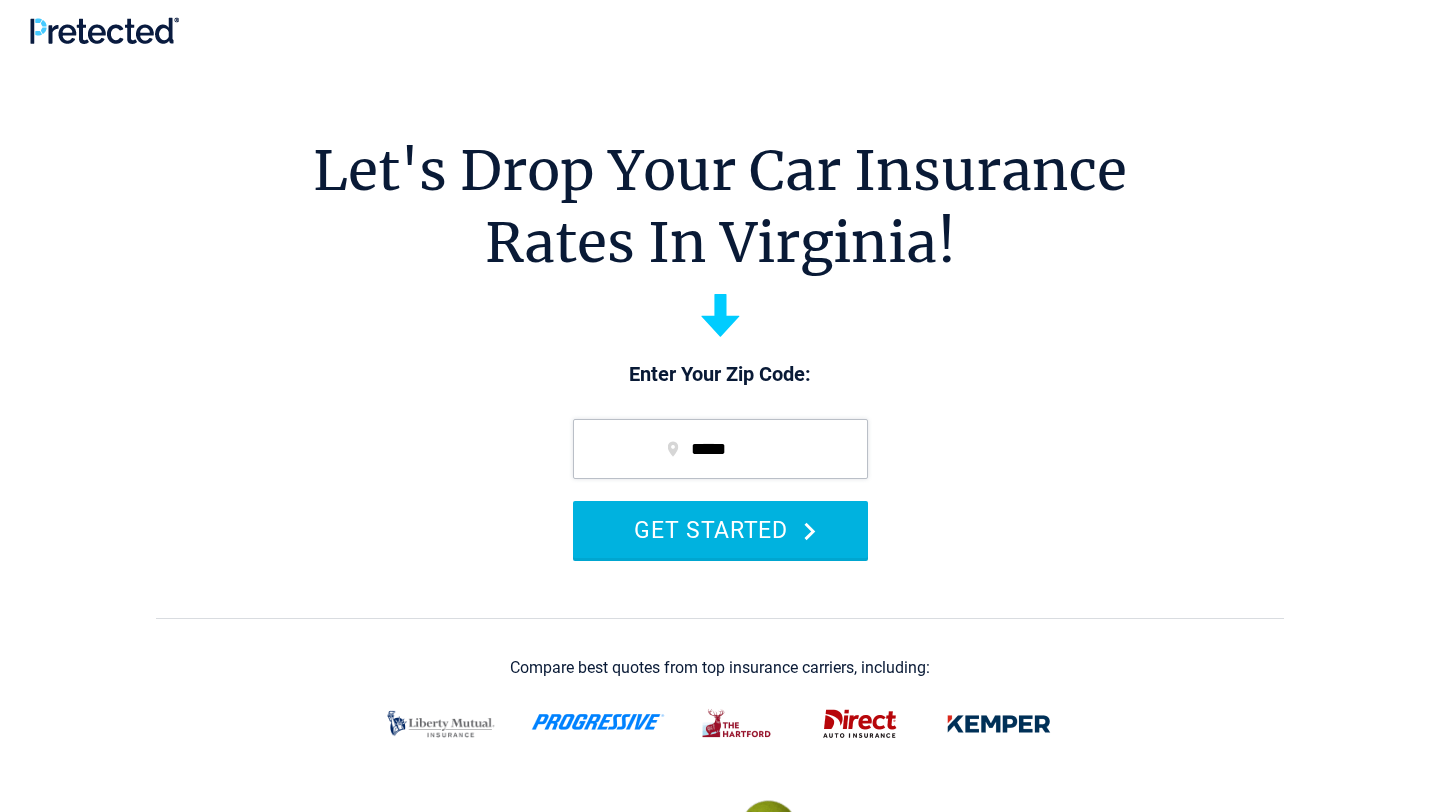 click on "GET STARTED" at bounding box center (720, 529) 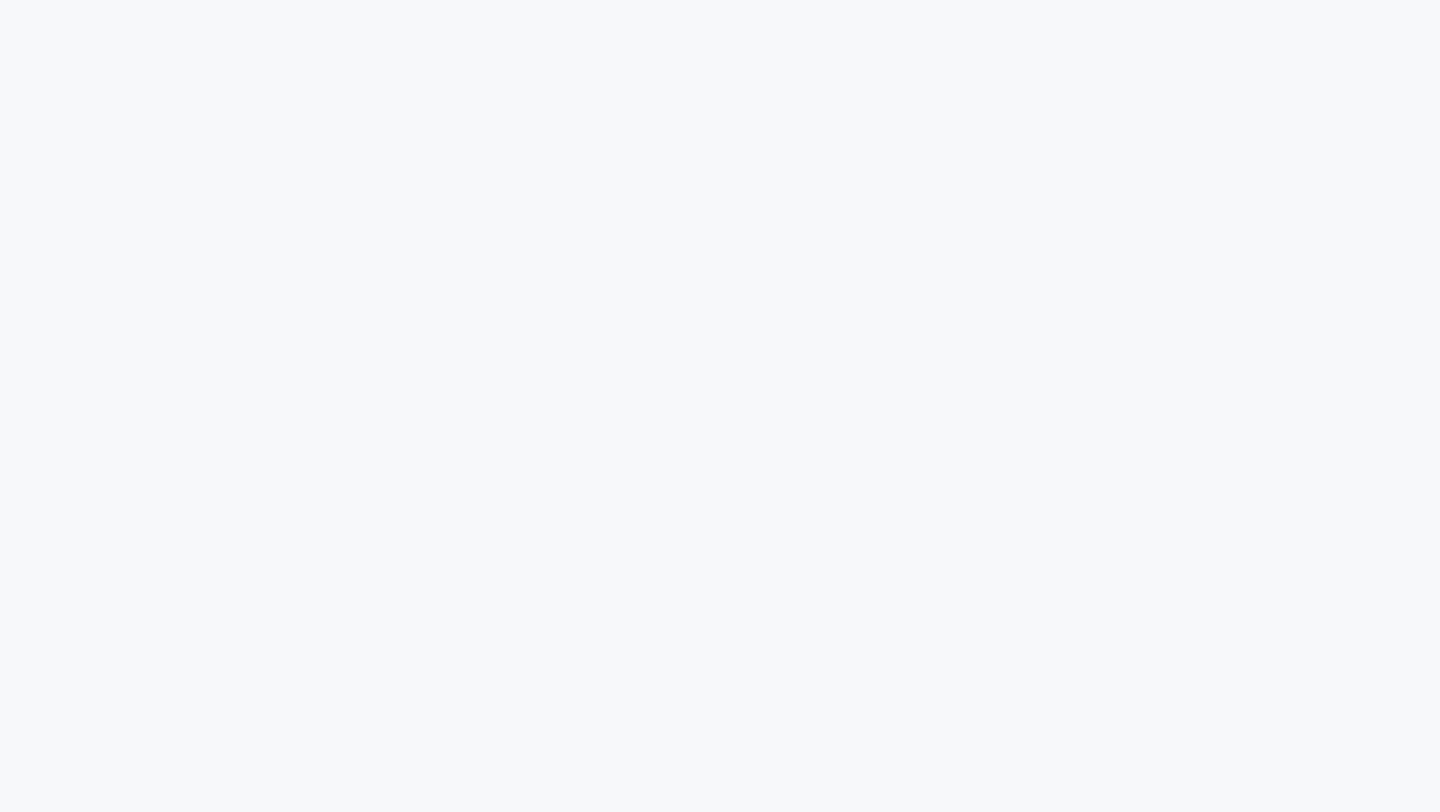 scroll, scrollTop: 0, scrollLeft: 0, axis: both 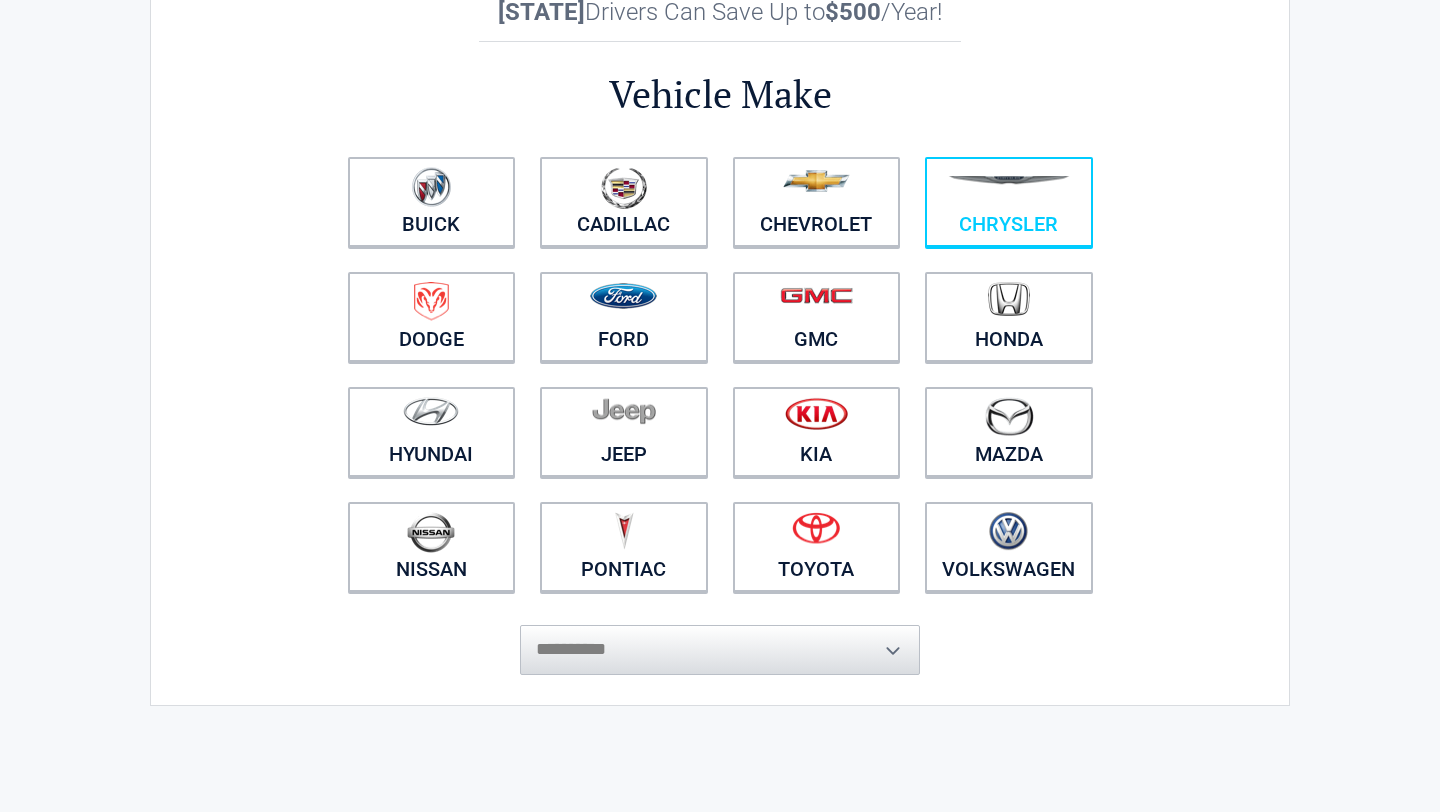 click on "Chrysler" at bounding box center [1009, 202] 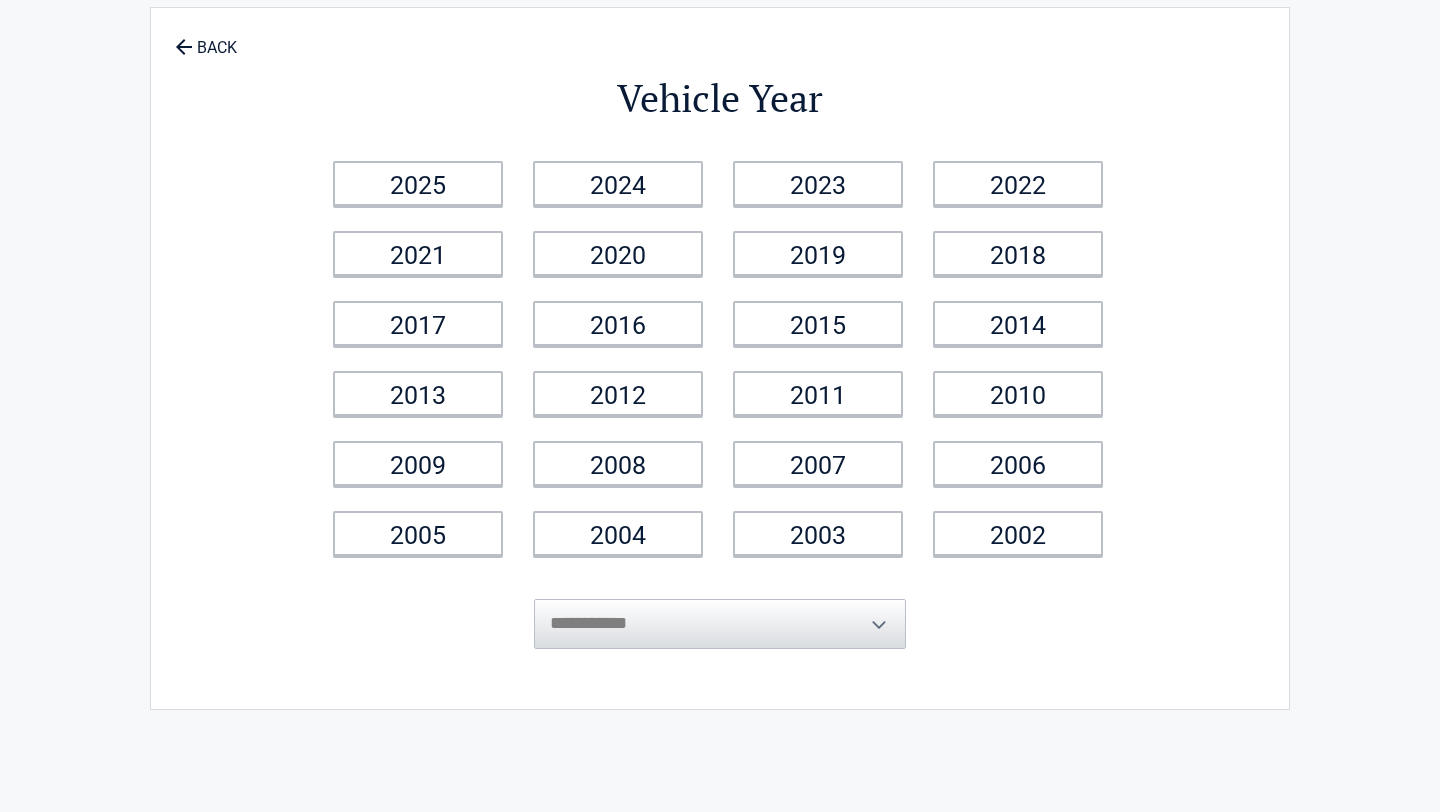 scroll, scrollTop: 0, scrollLeft: 0, axis: both 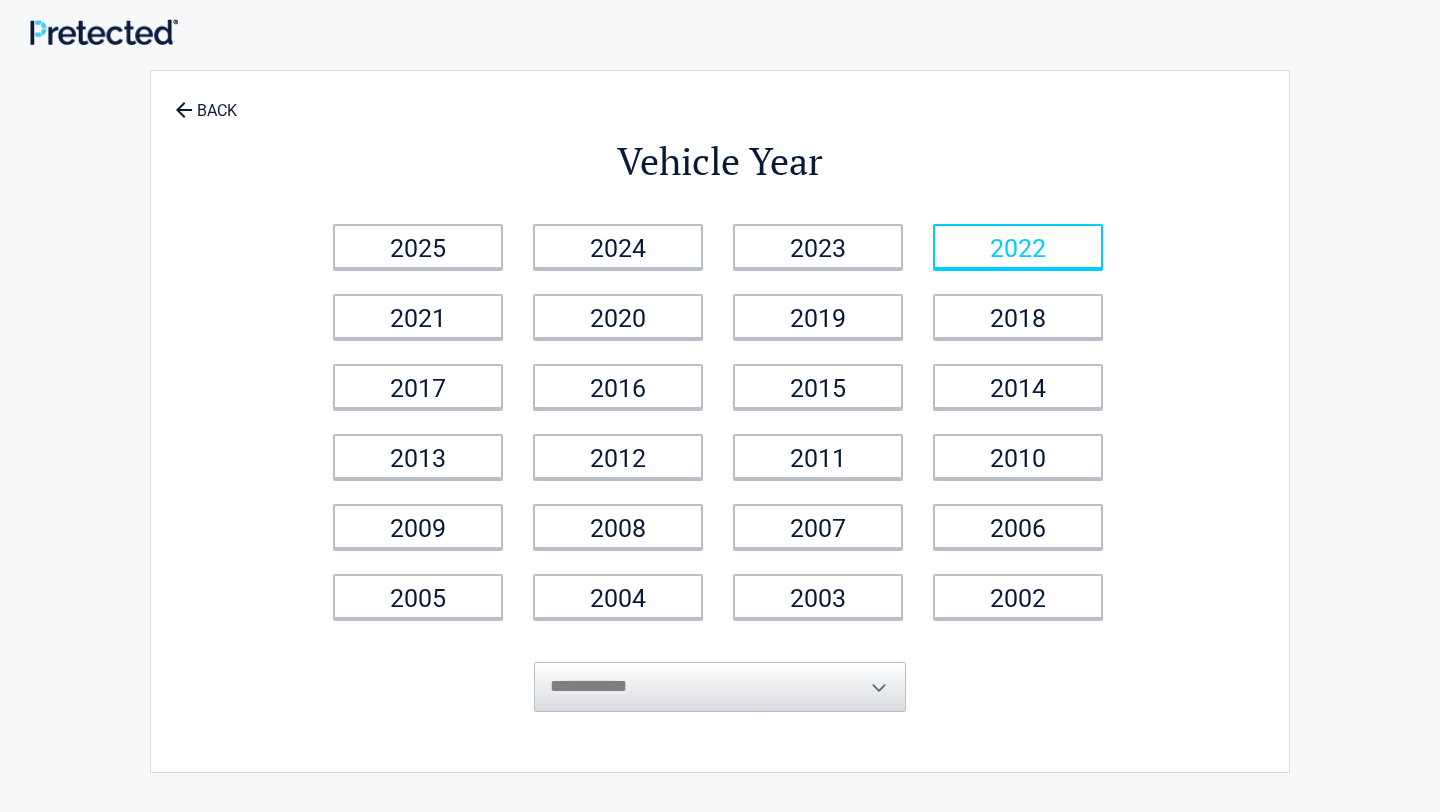 click on "2022" at bounding box center [1018, 246] 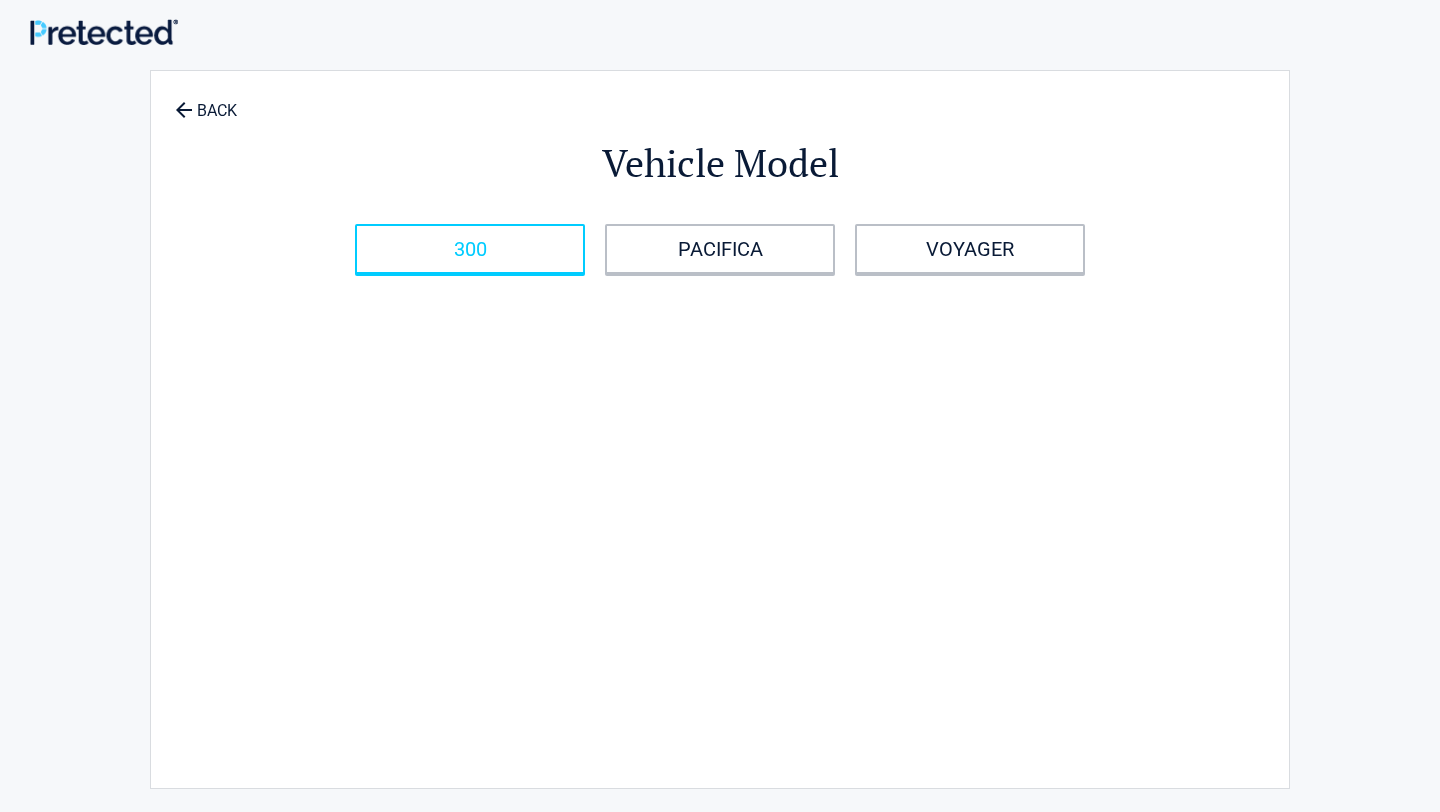 click on "300" at bounding box center [470, 249] 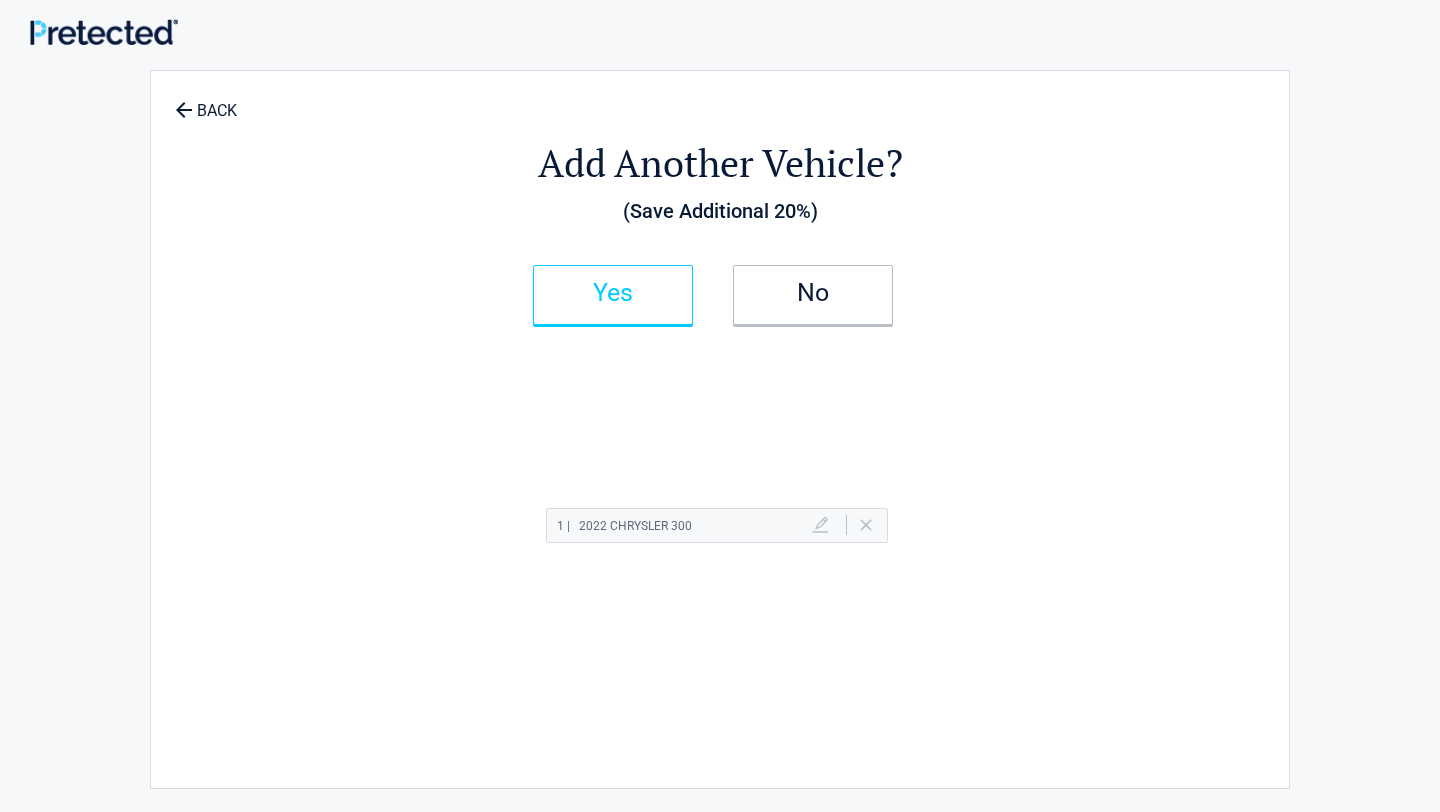 click on "Yes" at bounding box center [613, 293] 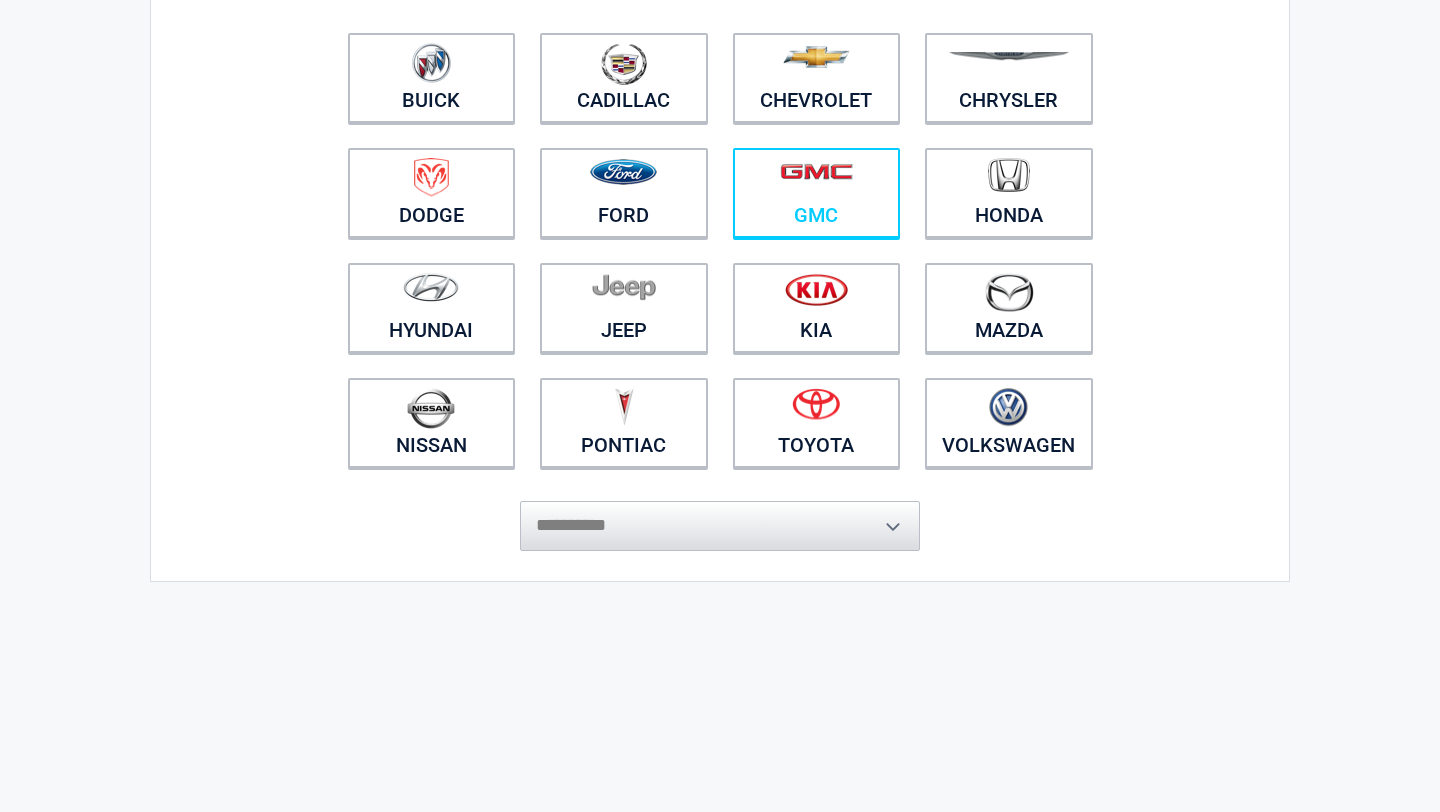 scroll, scrollTop: 244, scrollLeft: 0, axis: vertical 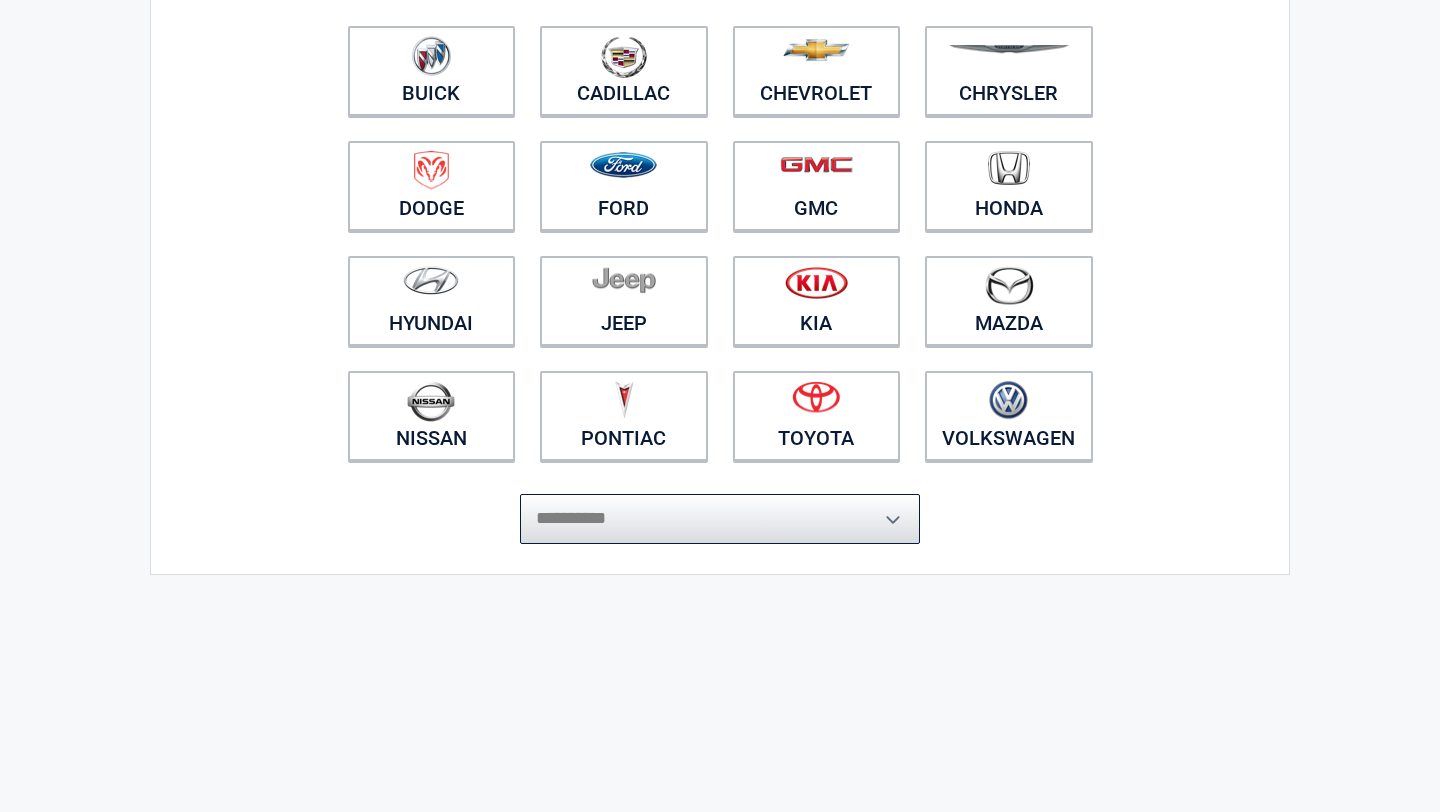 click on "**********" at bounding box center [720, 519] 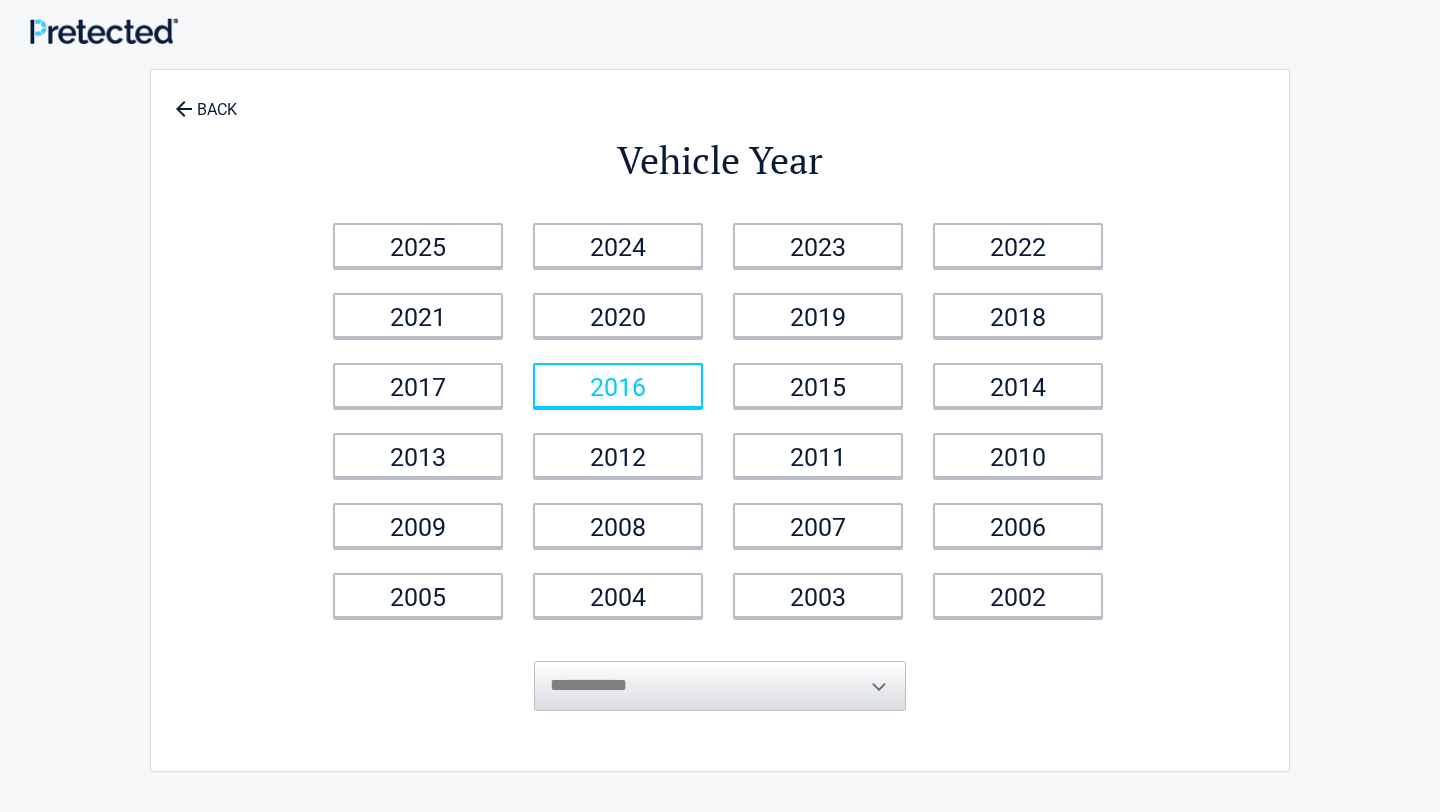 scroll, scrollTop: 0, scrollLeft: 0, axis: both 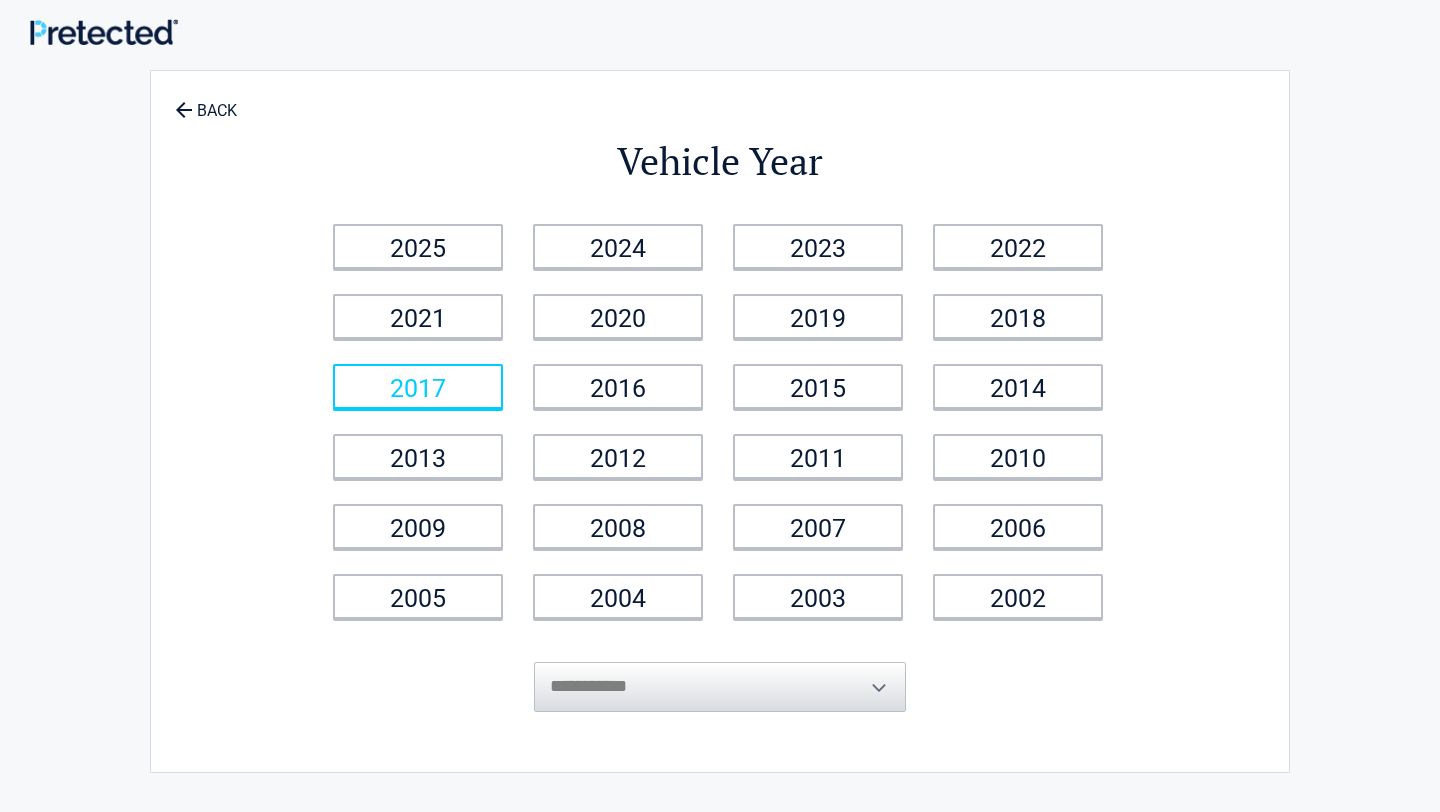 click on "2017" at bounding box center [418, 386] 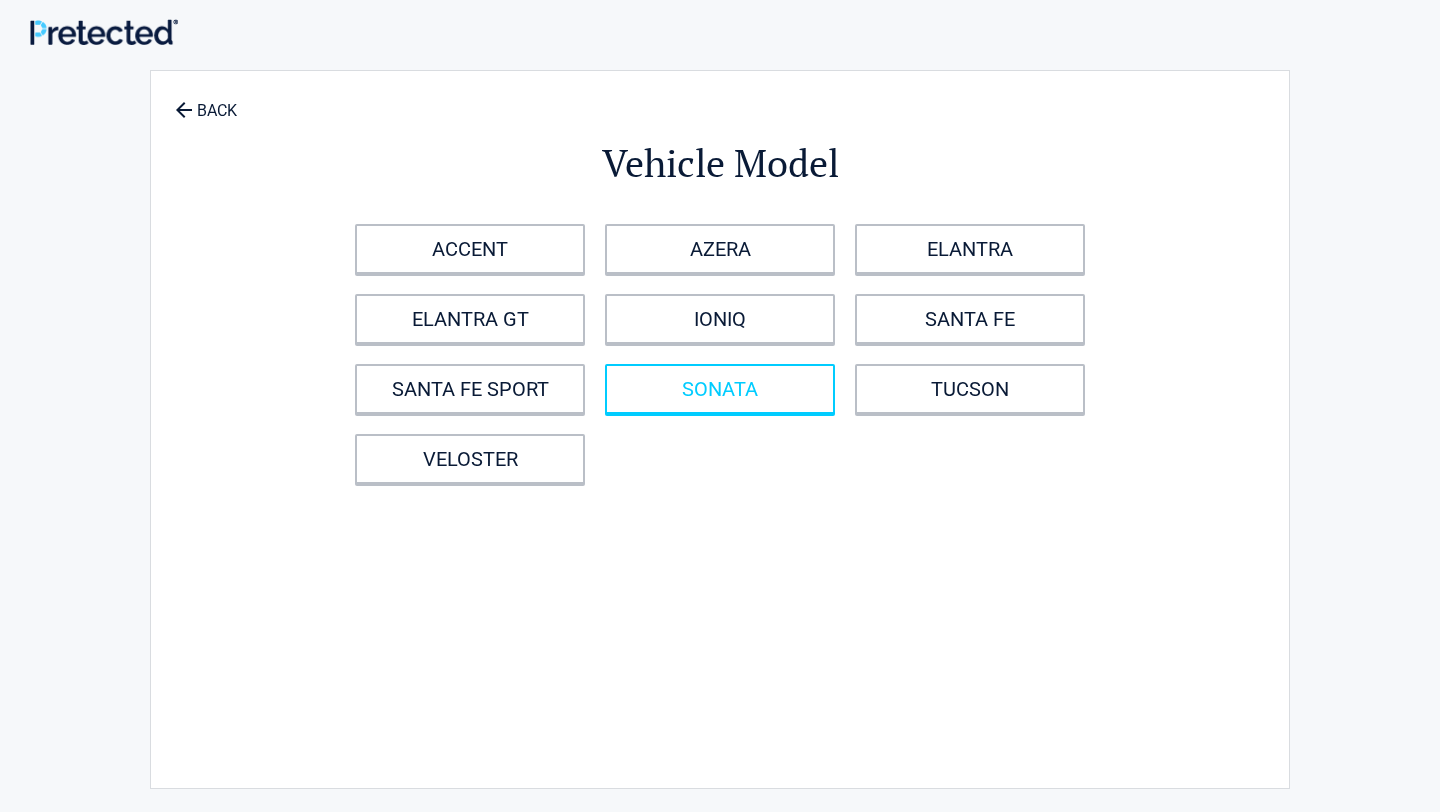 click on "SONATA" at bounding box center (720, 389) 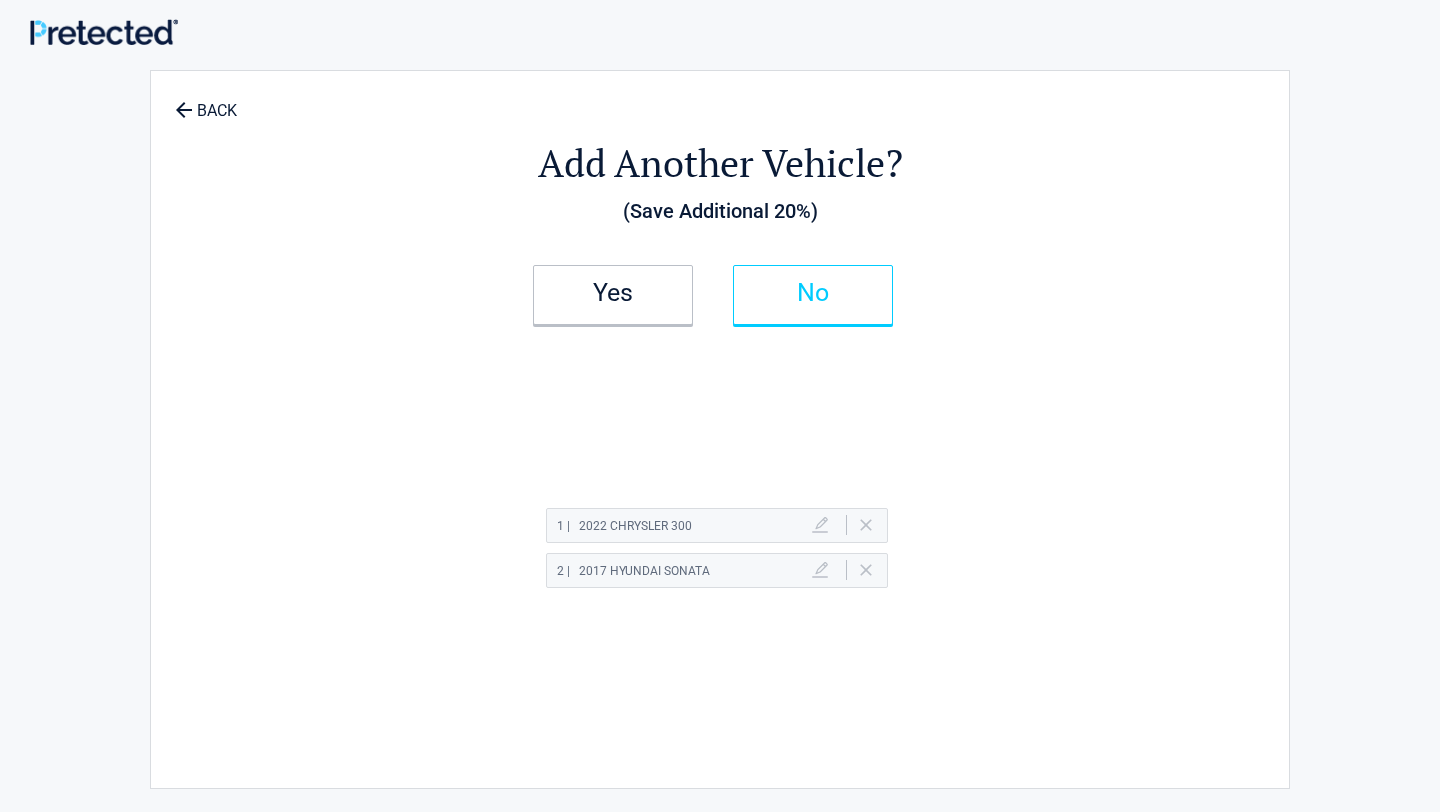 click on "No" at bounding box center (813, 295) 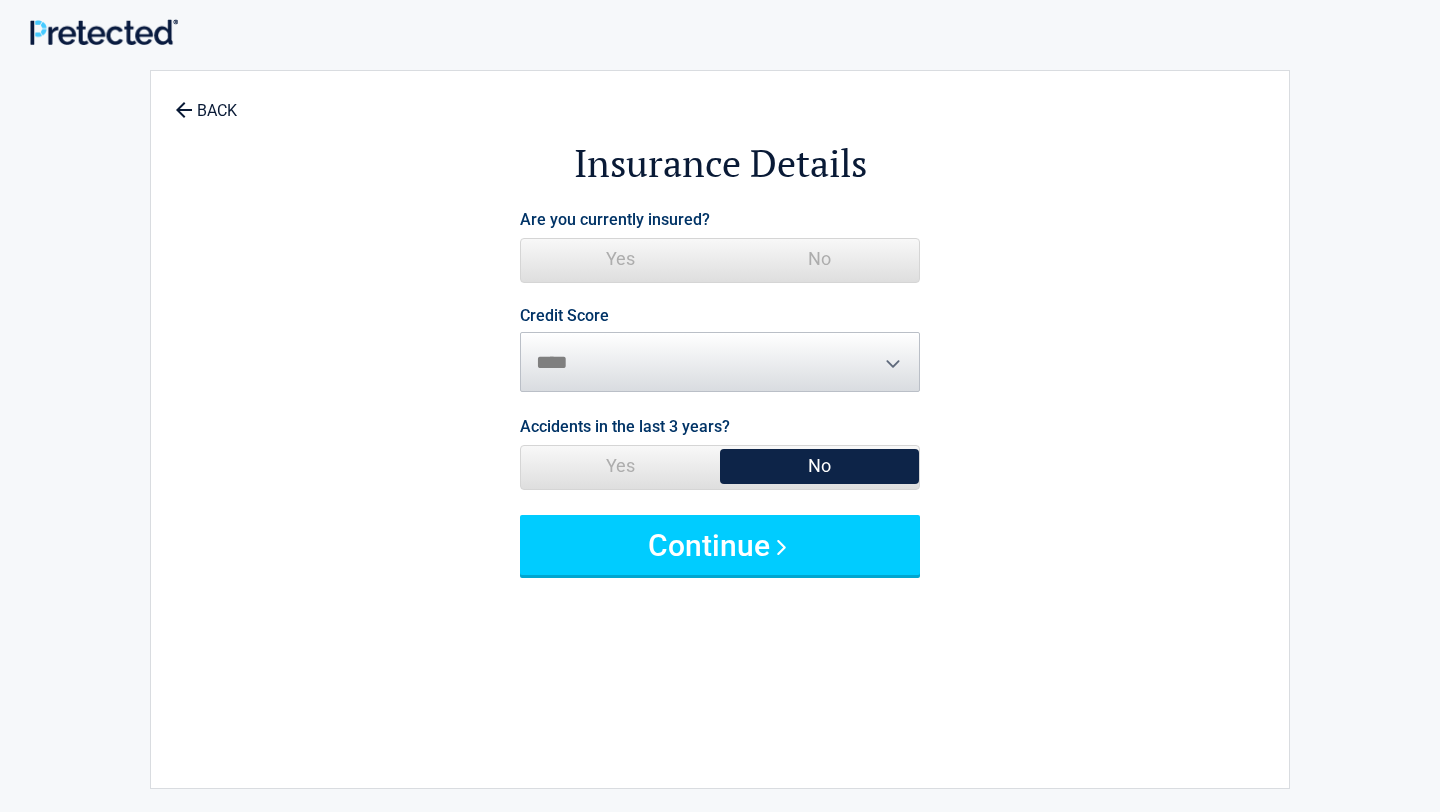 click on "No" at bounding box center [819, 259] 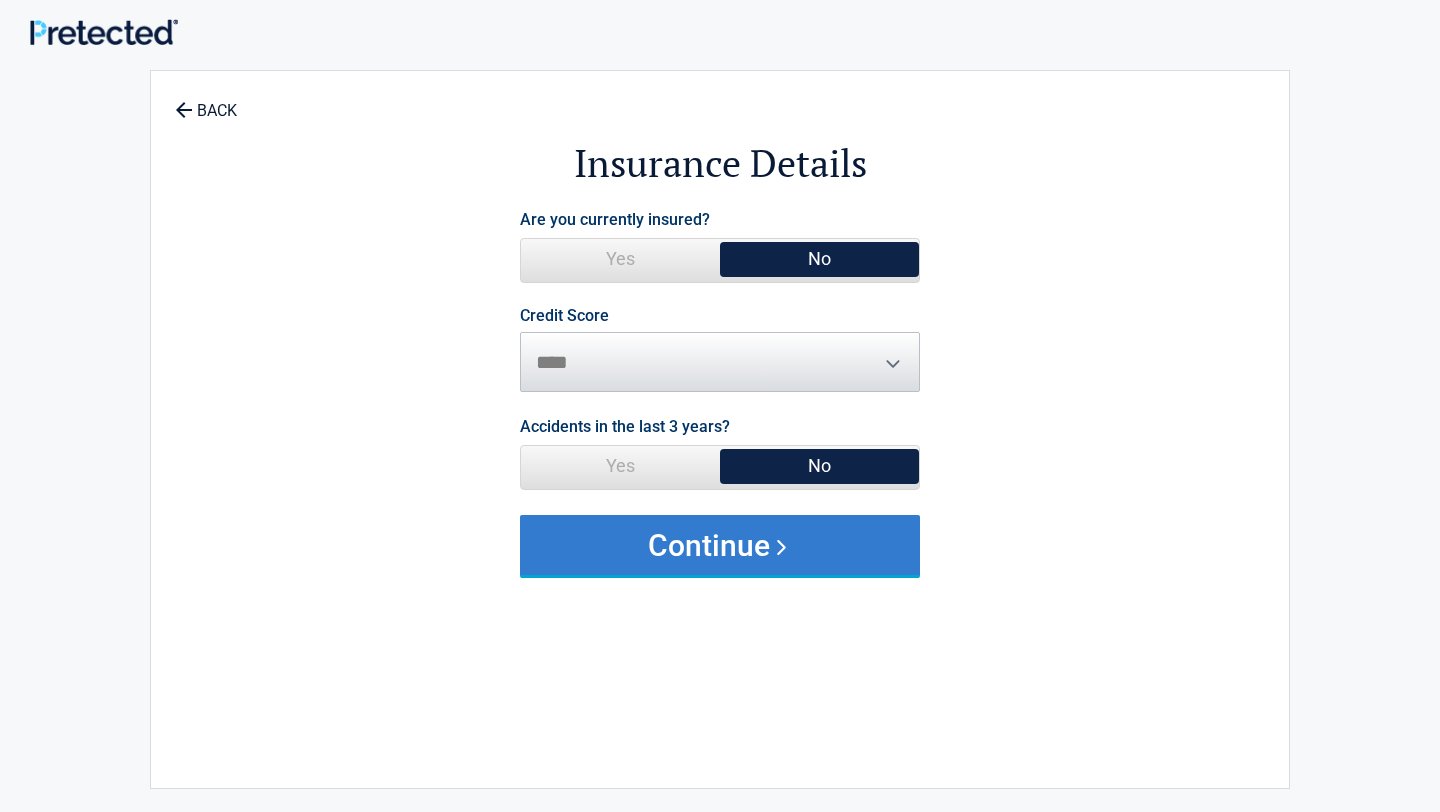 click on "Continue" at bounding box center [720, 545] 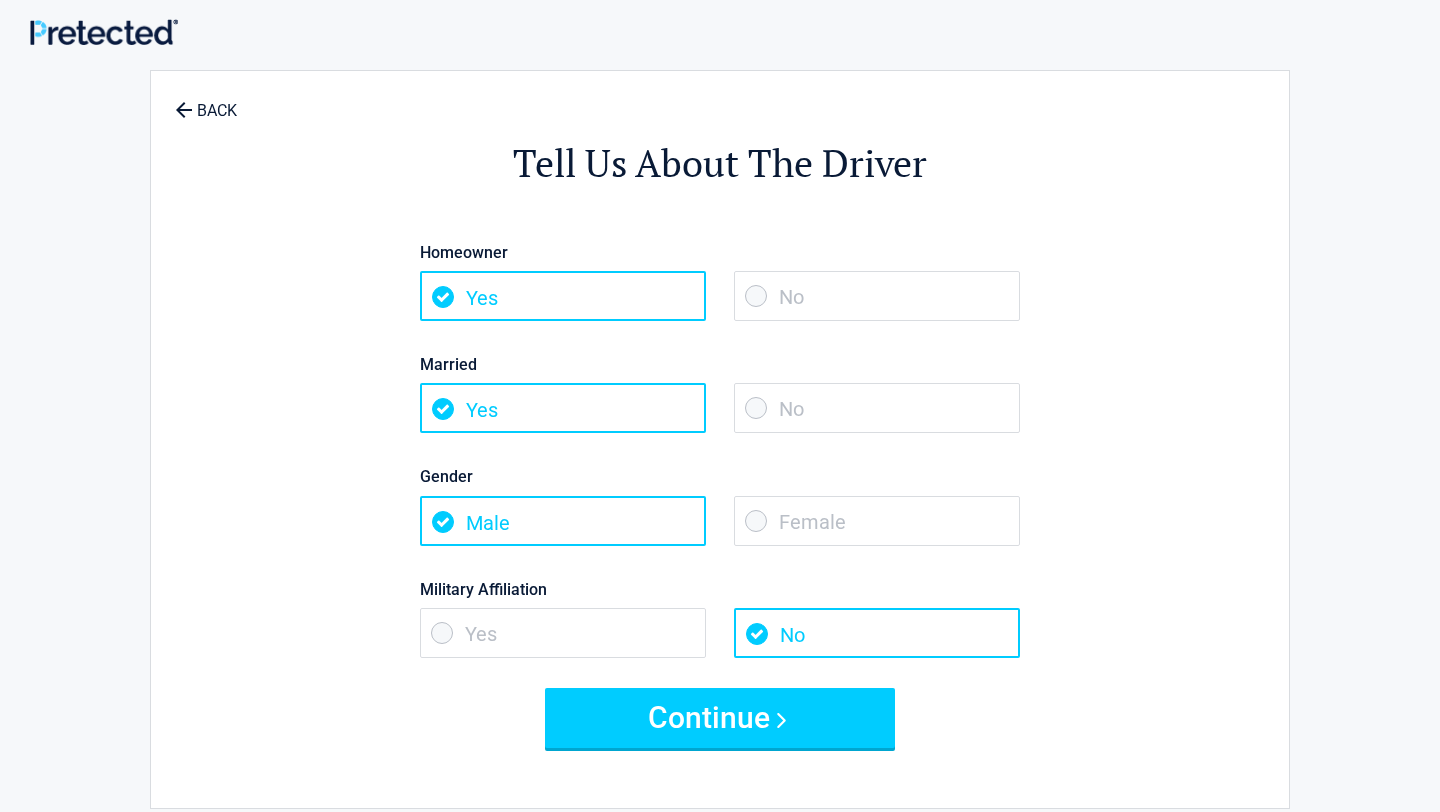 click on "Yes" at bounding box center [563, 633] 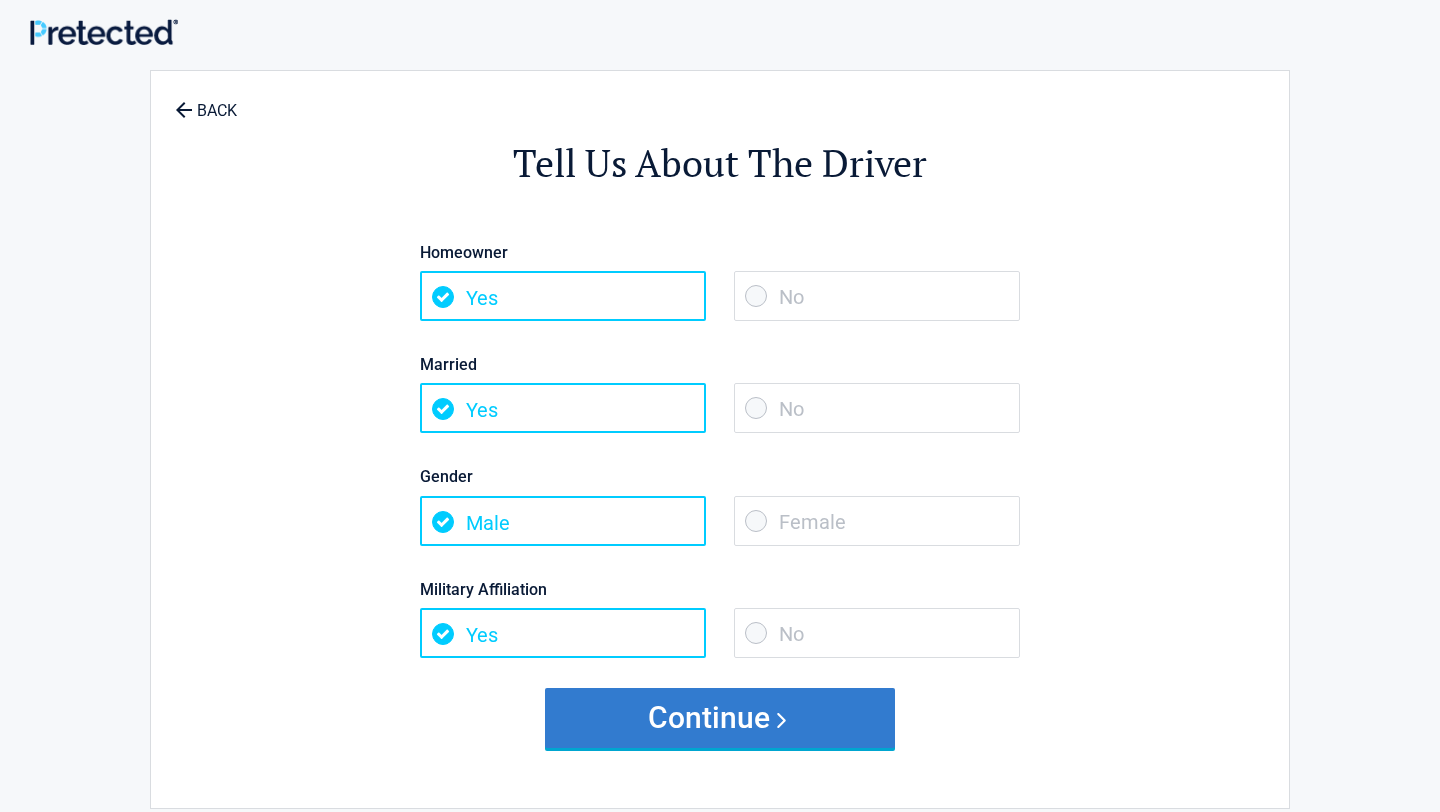 click on "Continue" at bounding box center [720, 718] 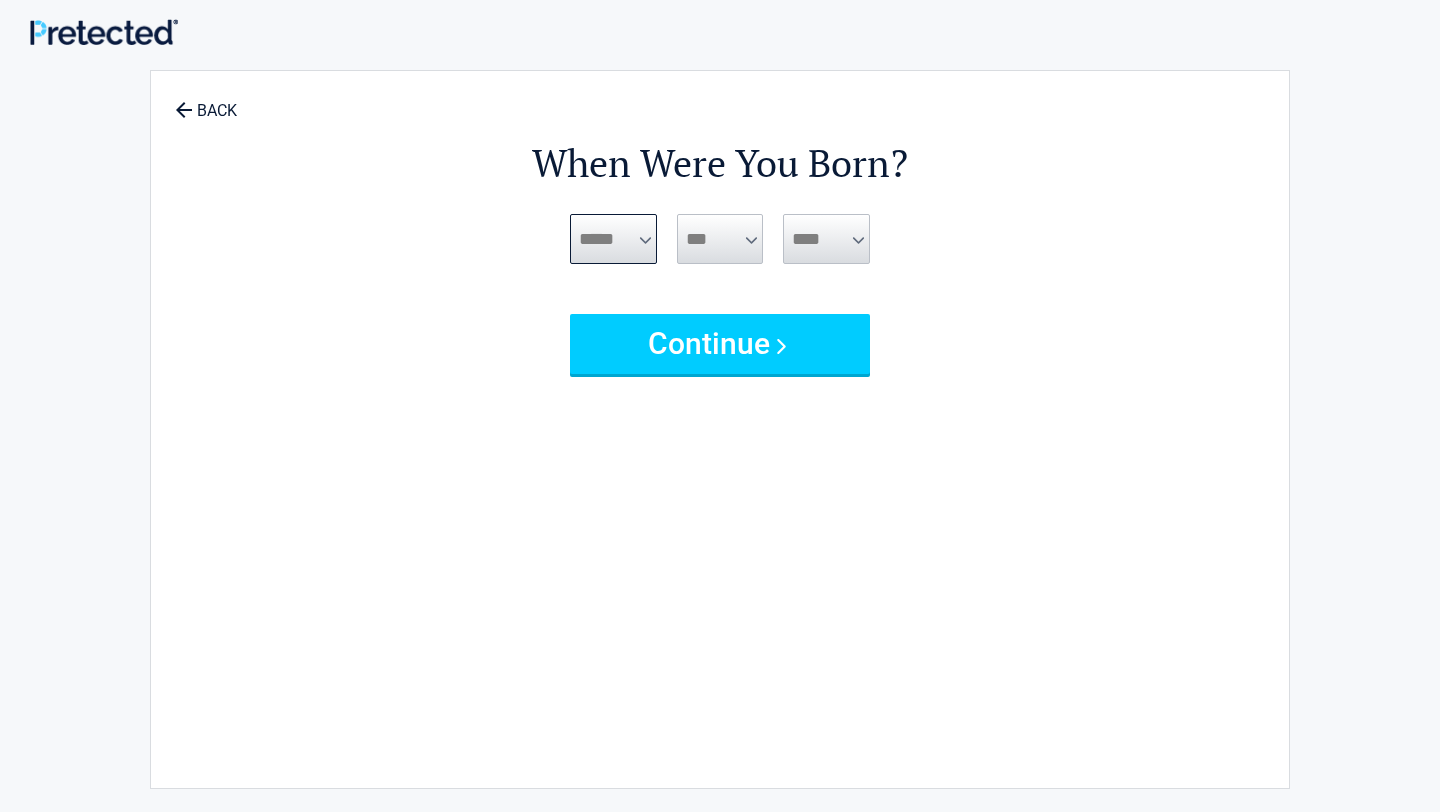 click on "*****
***
***
***
***
***
***
***
***
***
***
***
***" at bounding box center (613, 239) 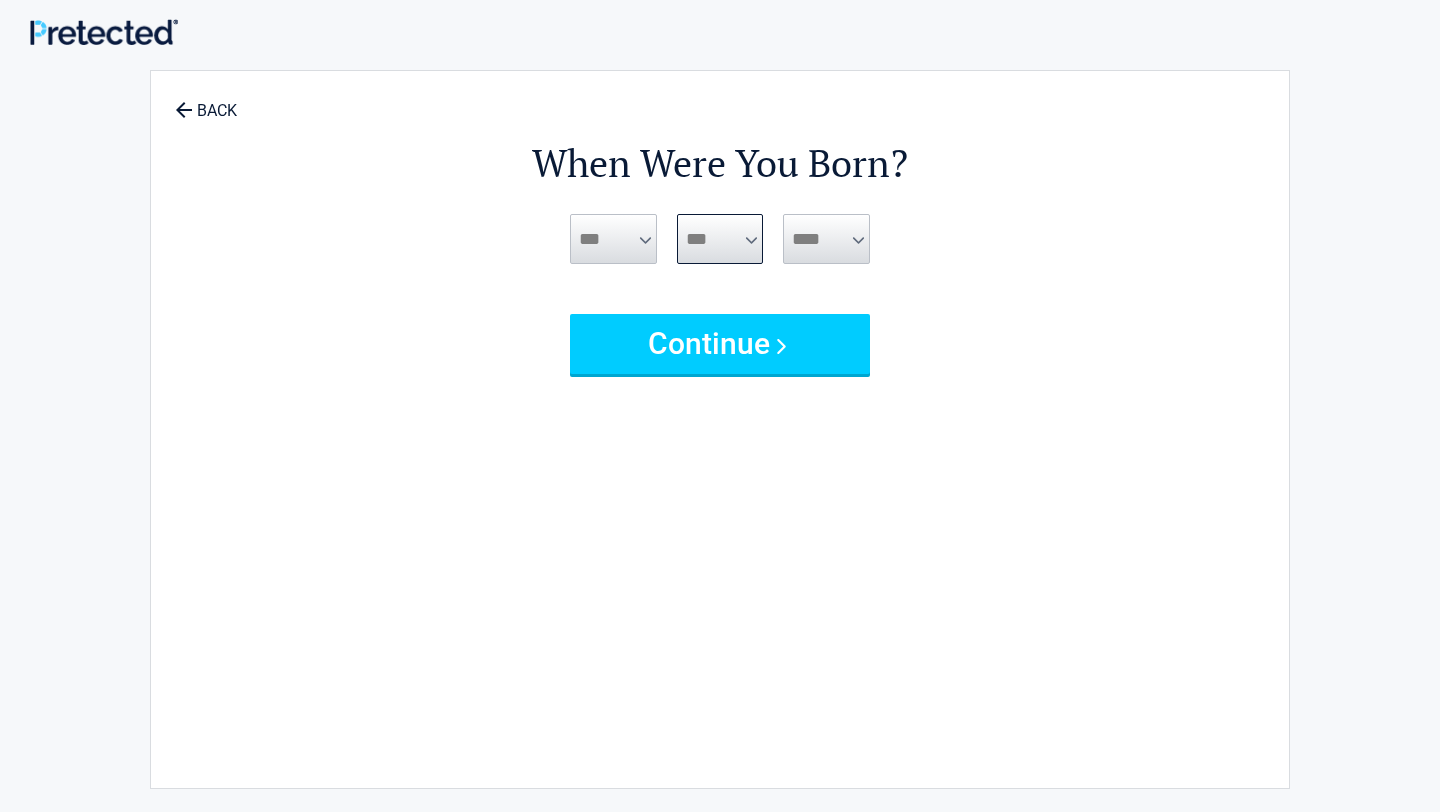 click on "*** * * * * * * * * * ** ** ** ** ** ** ** ** ** ** ** ** ** ** ** ** ** ** ** ** **" at bounding box center (720, 239) 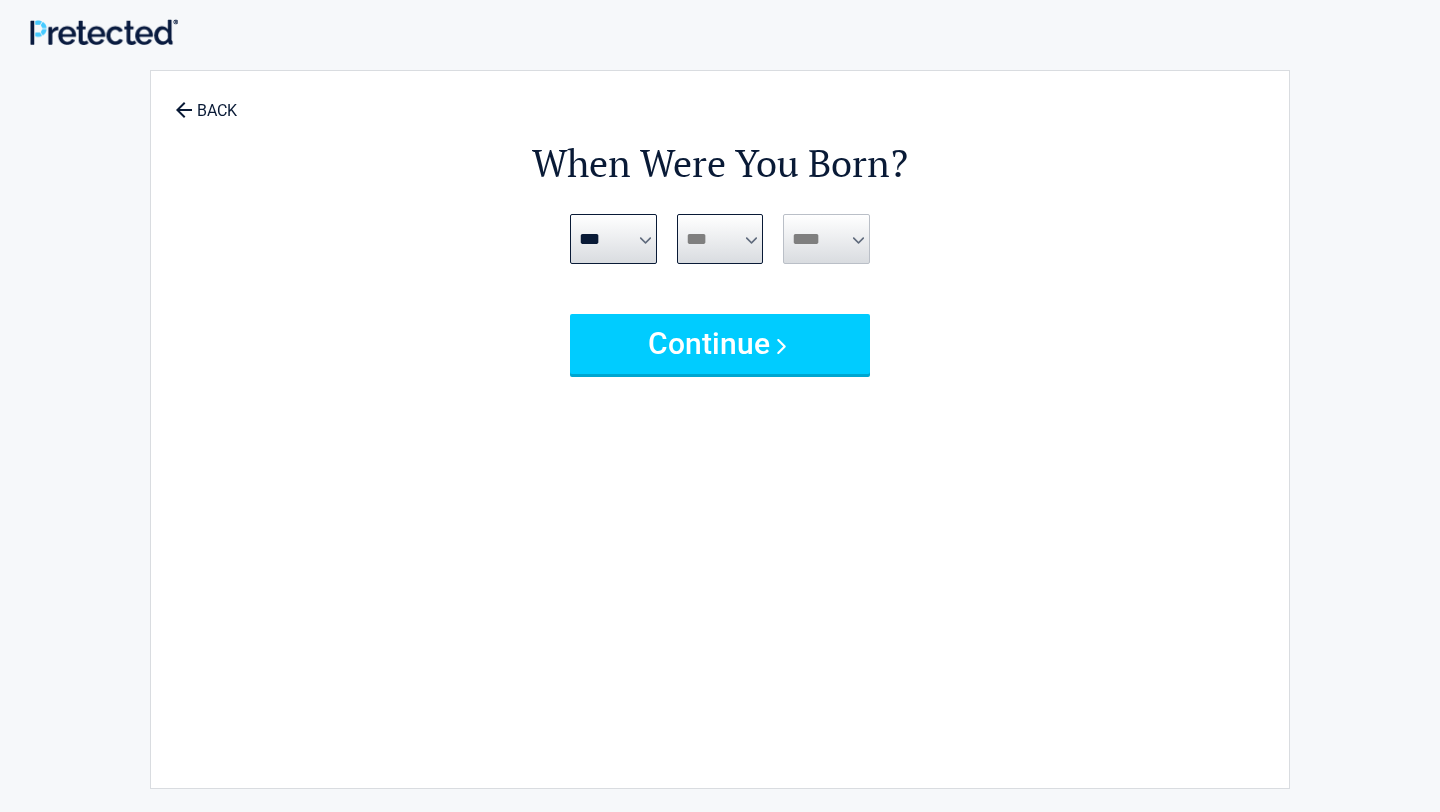 select on "*" 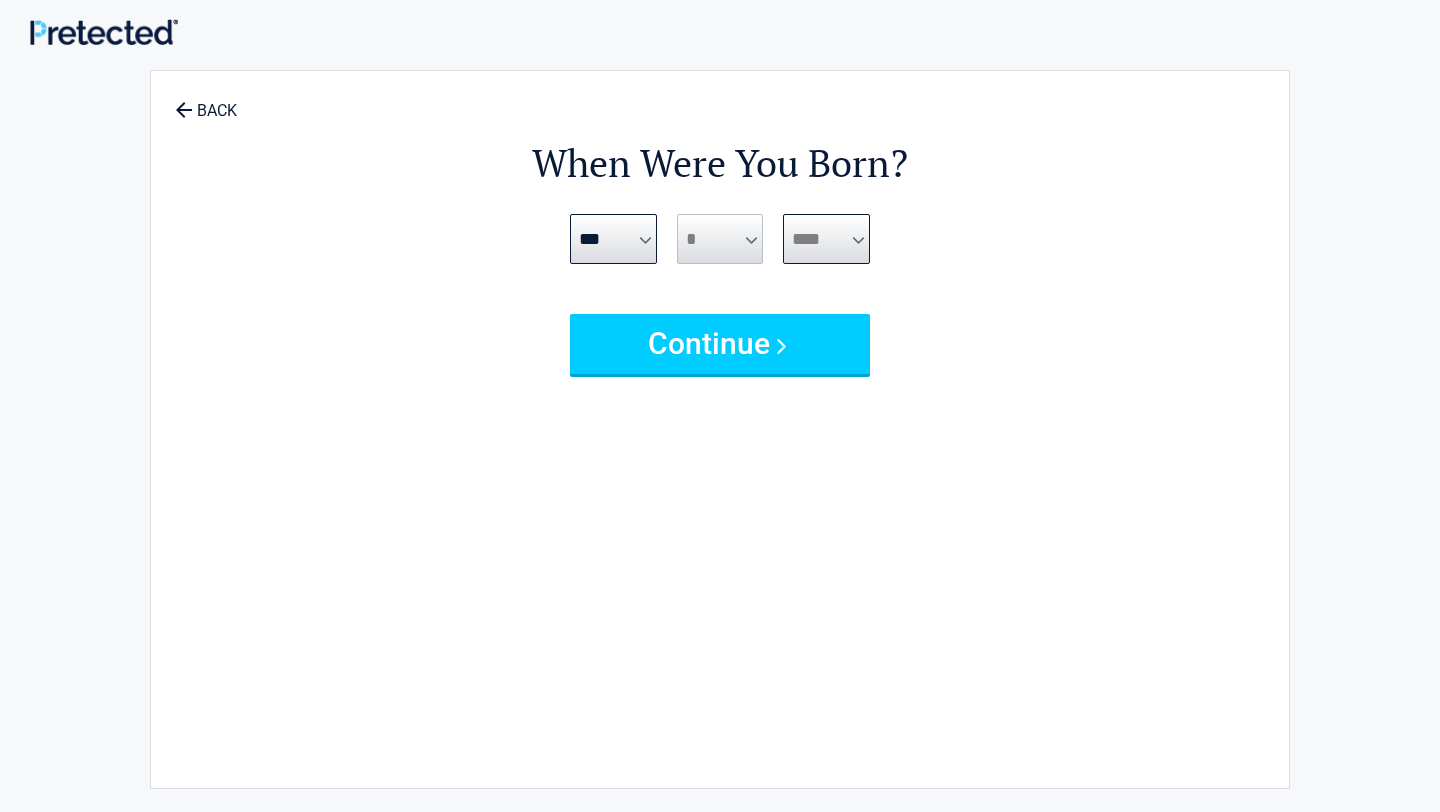 click on "****
****
****
****
****
****
****
****
****
****
****
****
****
****
****
****
****
****
****
****
****
****
****
****
****
****
****
****
****
****
****
****
****
****
****
****
****
****
****
****
****
****
****
****
****
****
****
****
****
****
****
****
****
****
****
****
****
****
****
****
****
****
****
****" at bounding box center [826, 239] 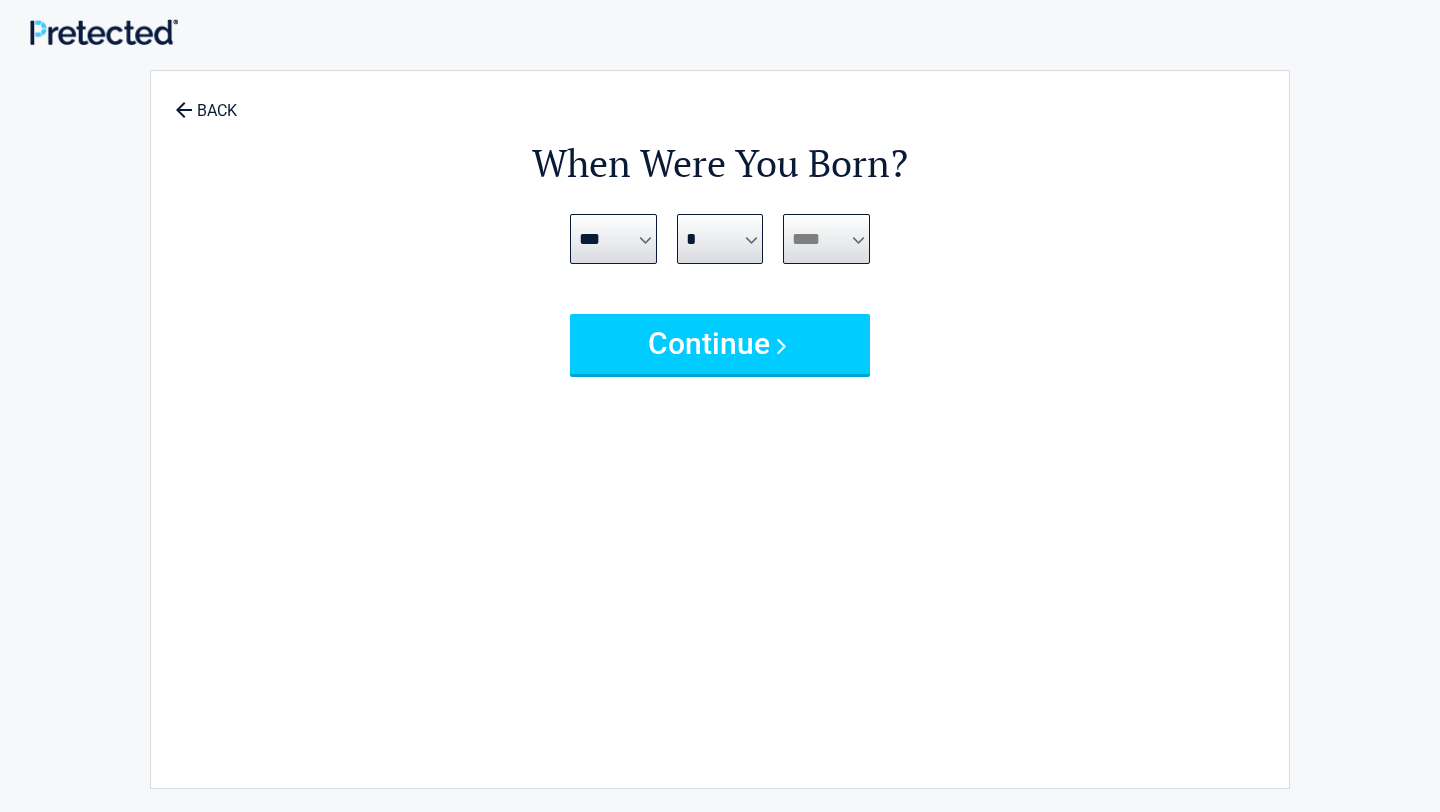 select on "****" 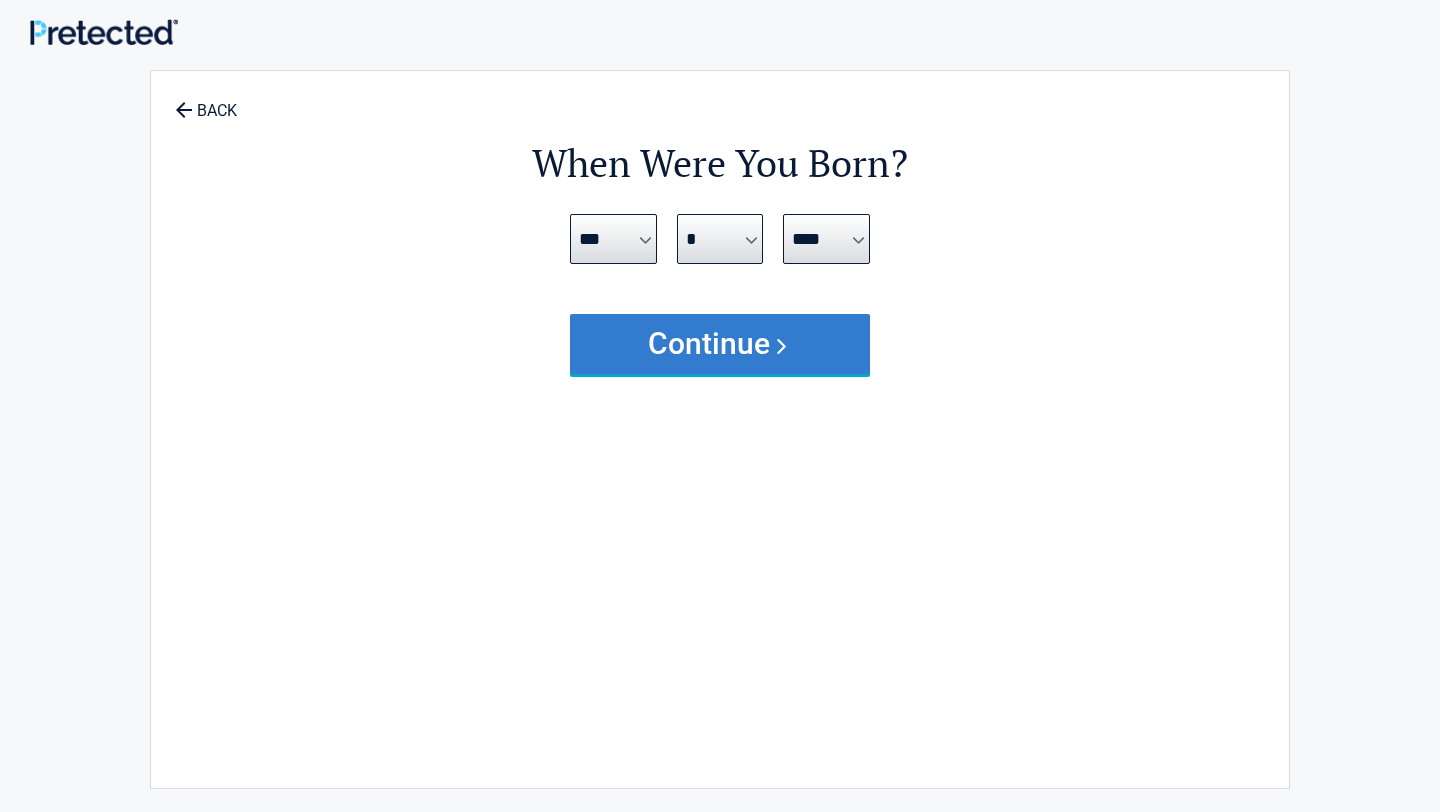 click on "Continue" at bounding box center [720, 344] 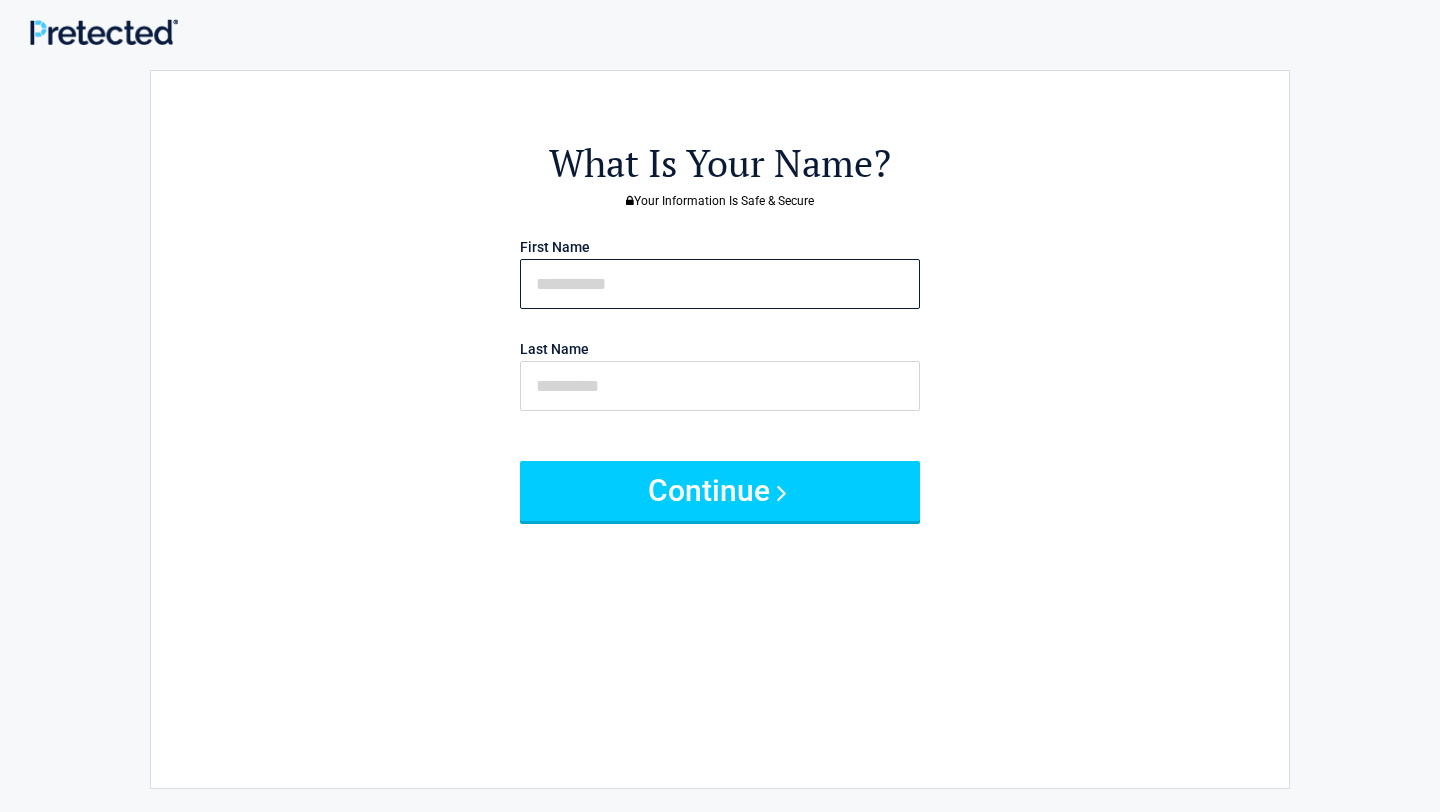click at bounding box center [720, 284] 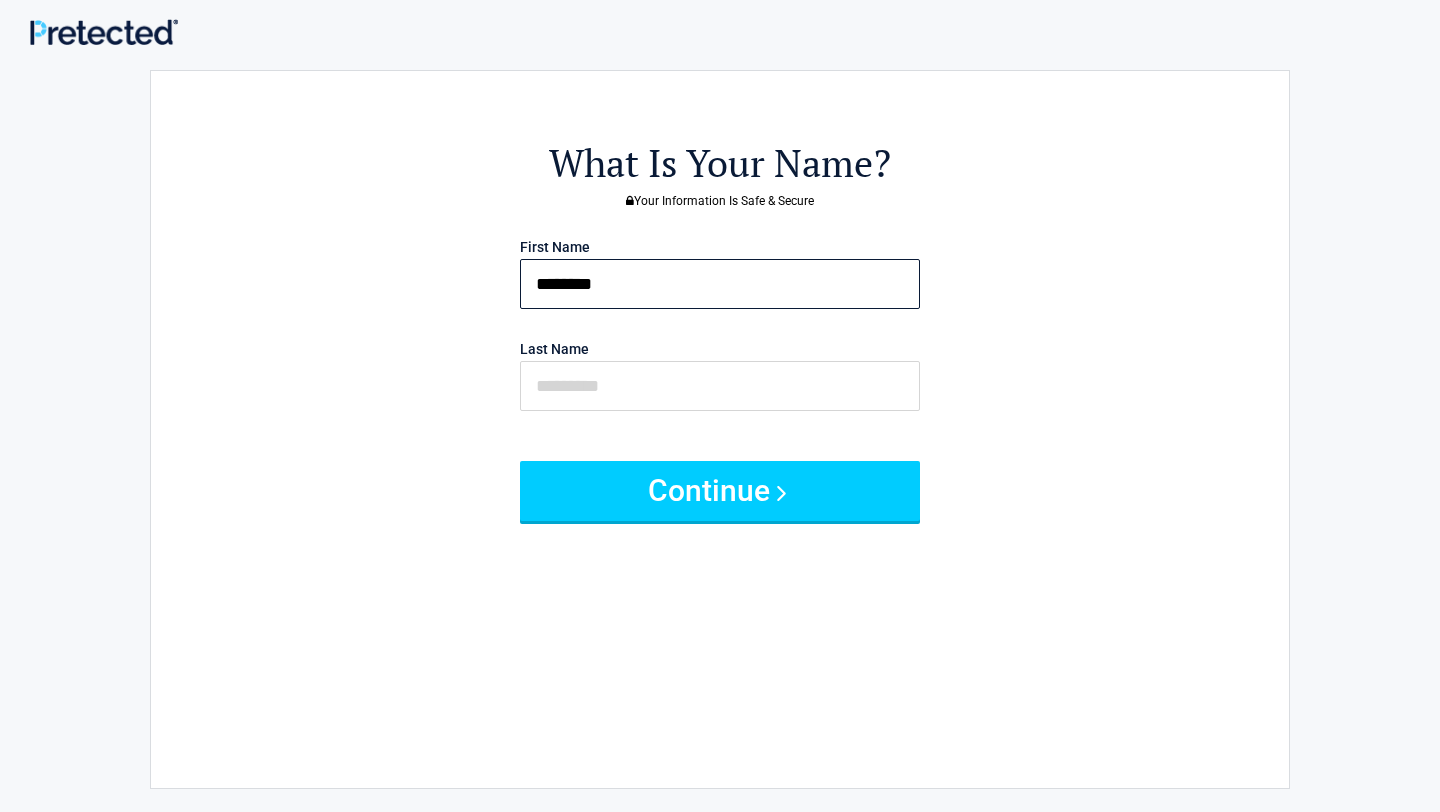 type on "********" 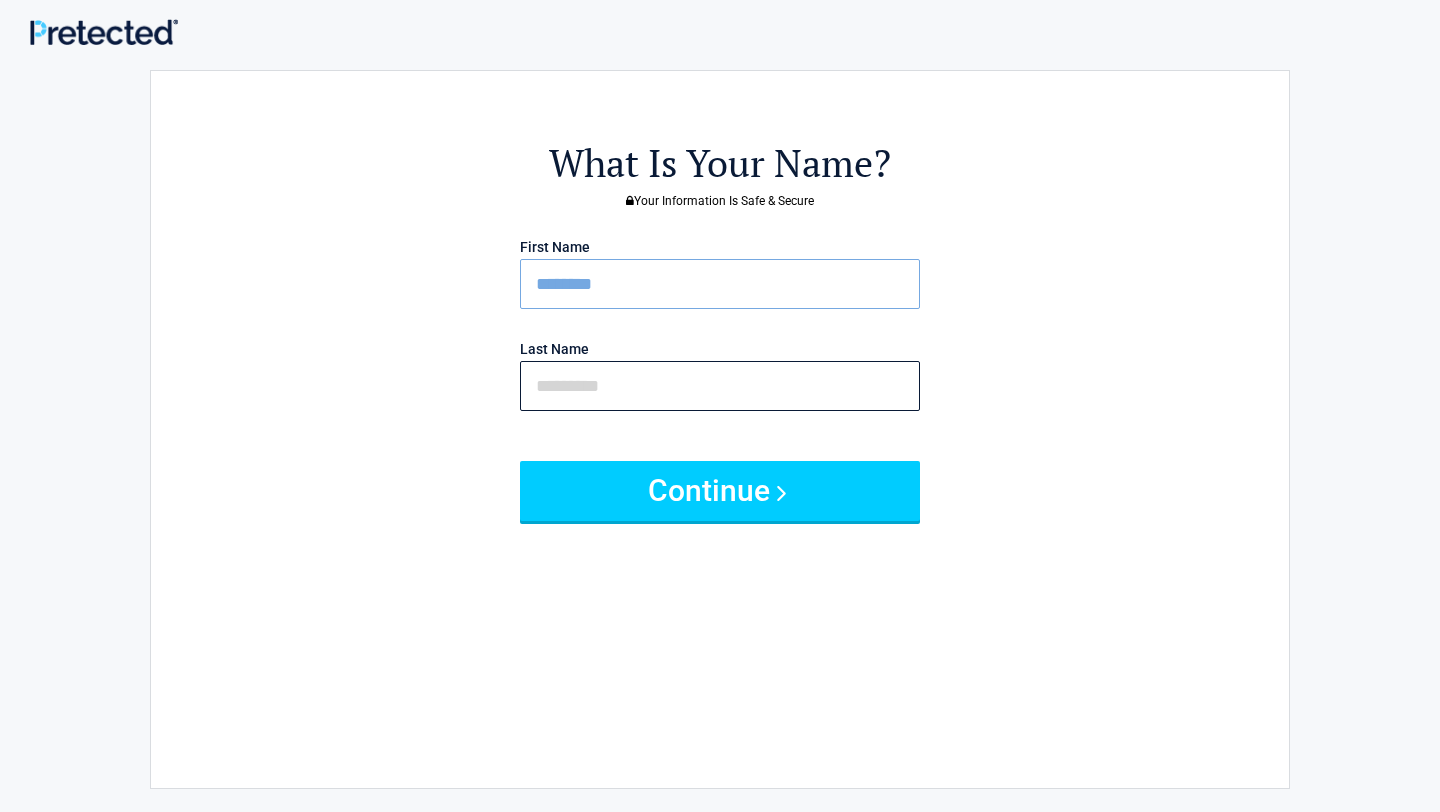 type on "*" 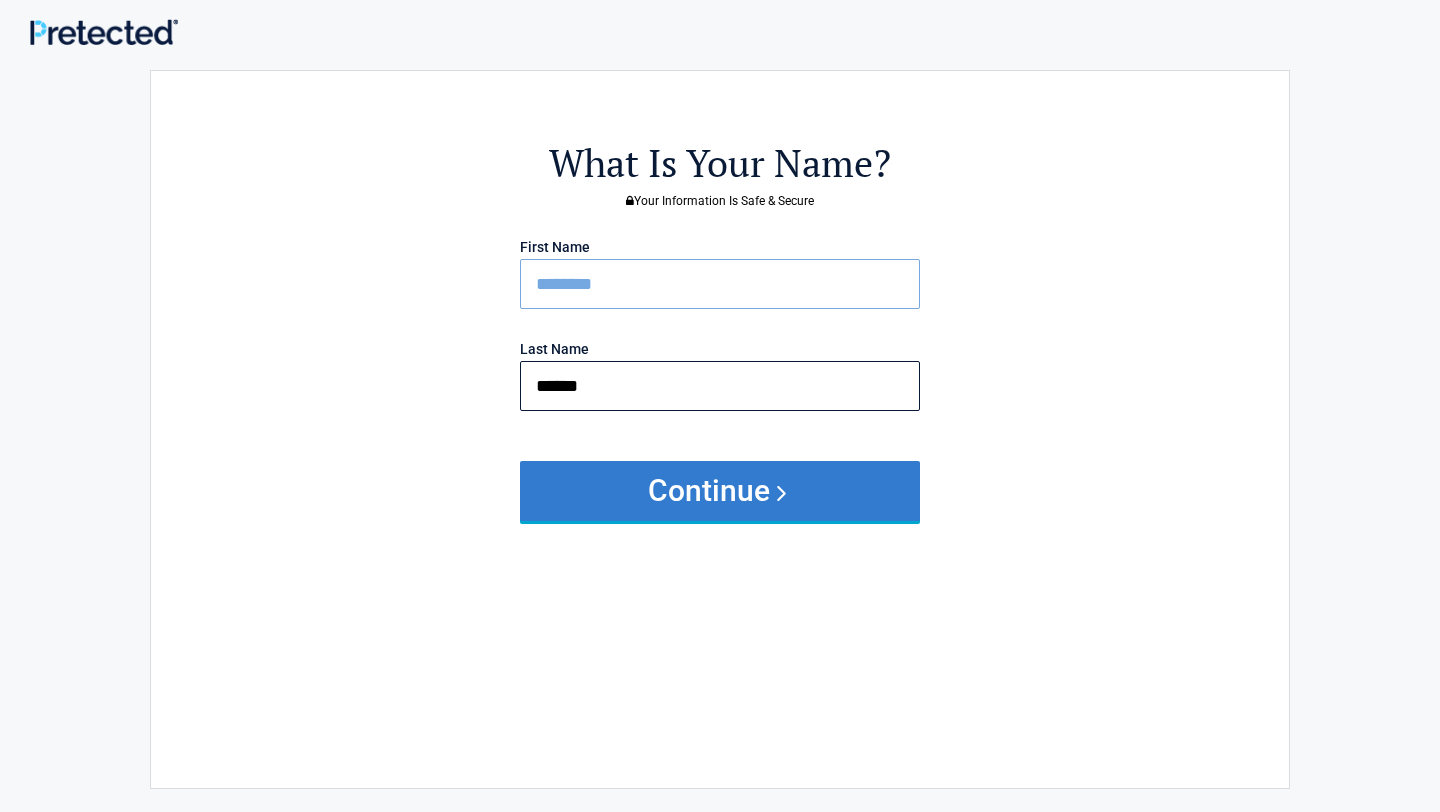 type on "******" 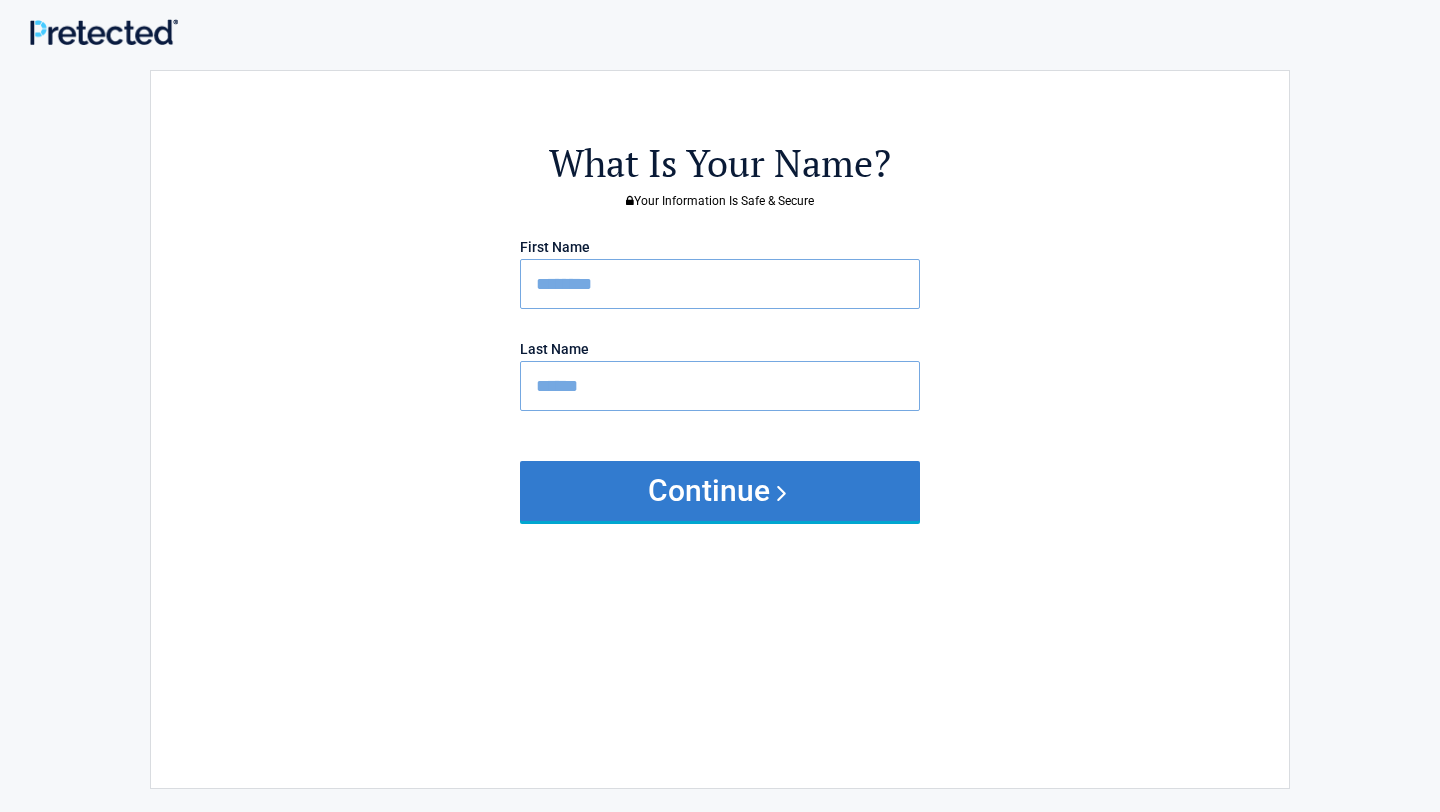 click on "Continue" at bounding box center (720, 491) 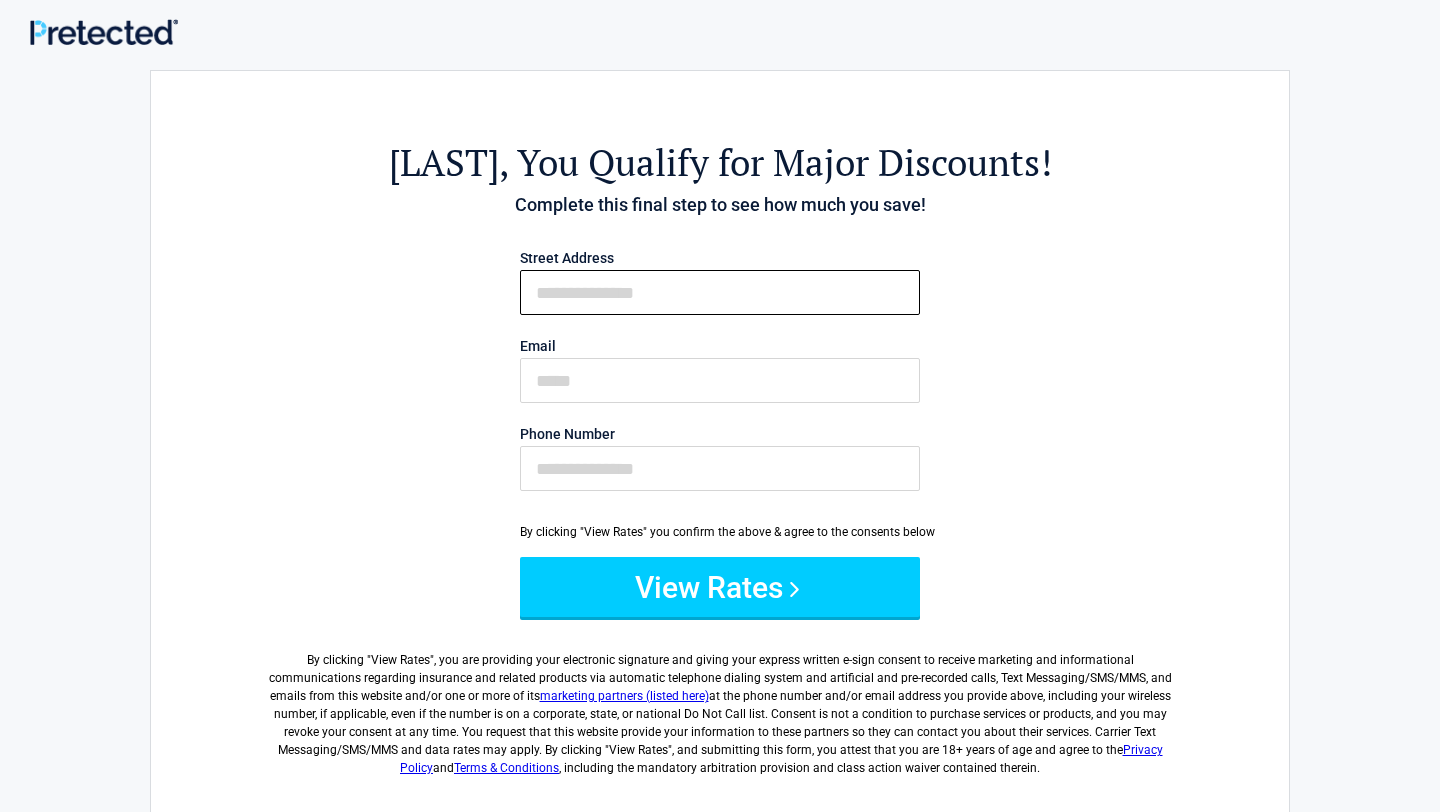 click on "First Name" at bounding box center [720, 292] 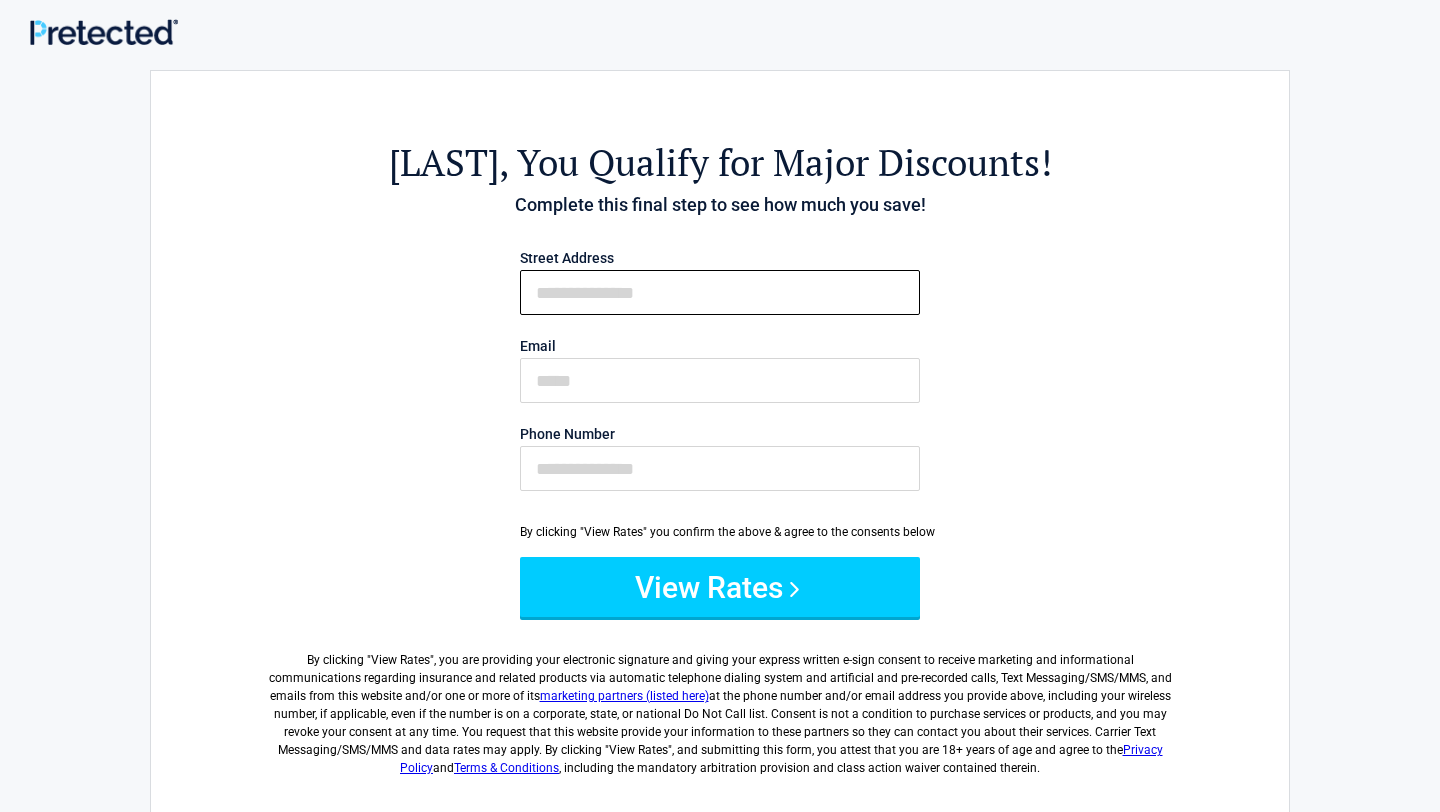 type on "**********" 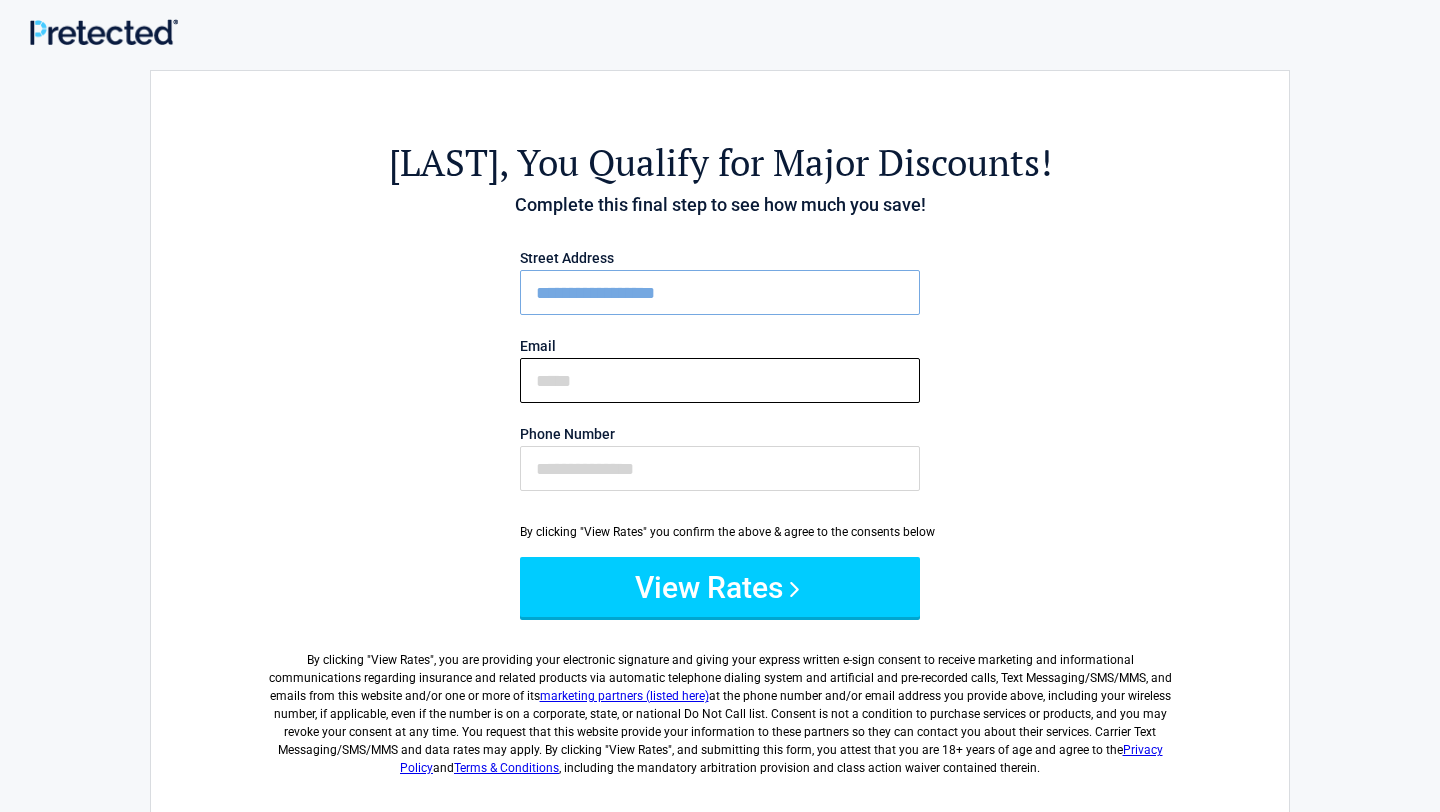 click on "Email" at bounding box center [720, 380] 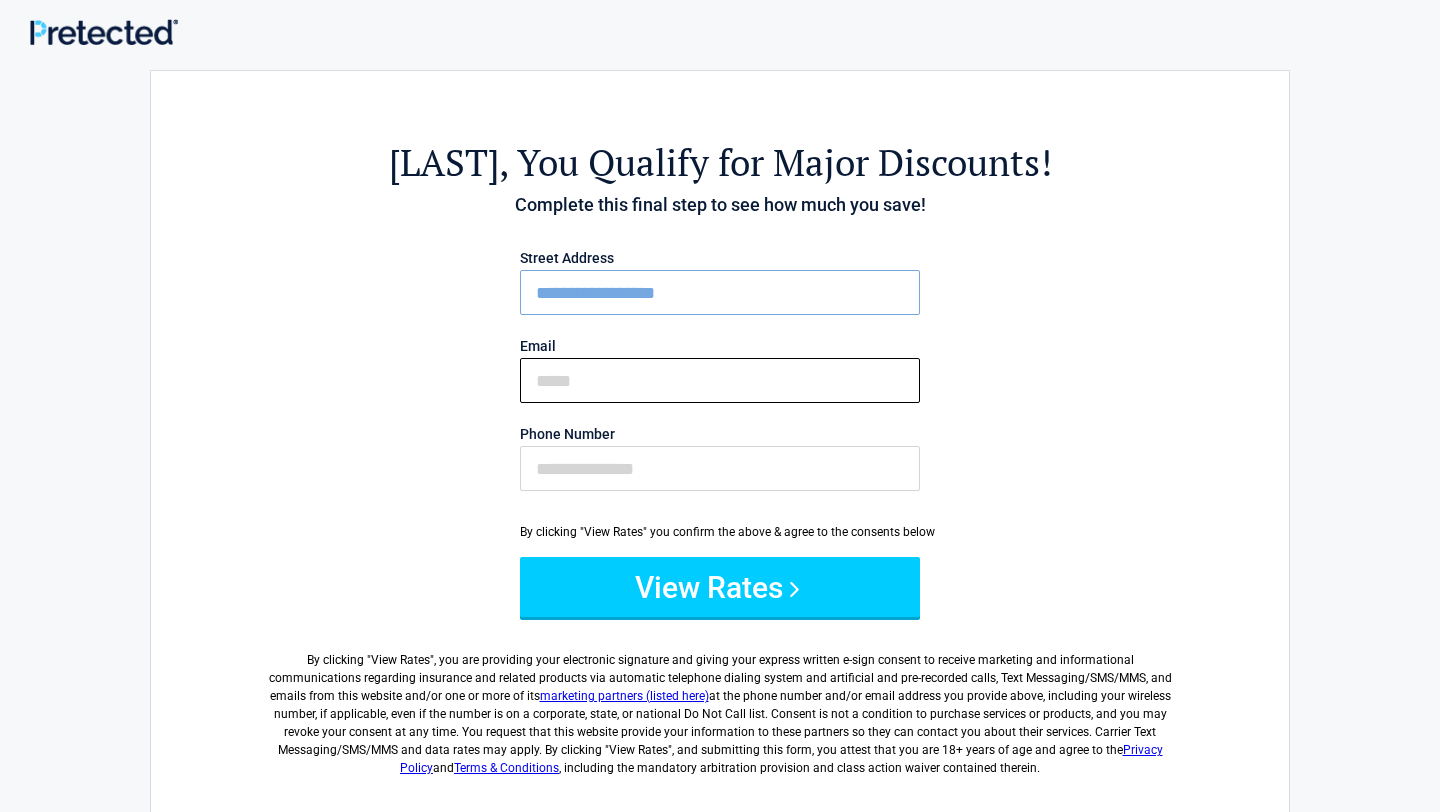 type on "**********" 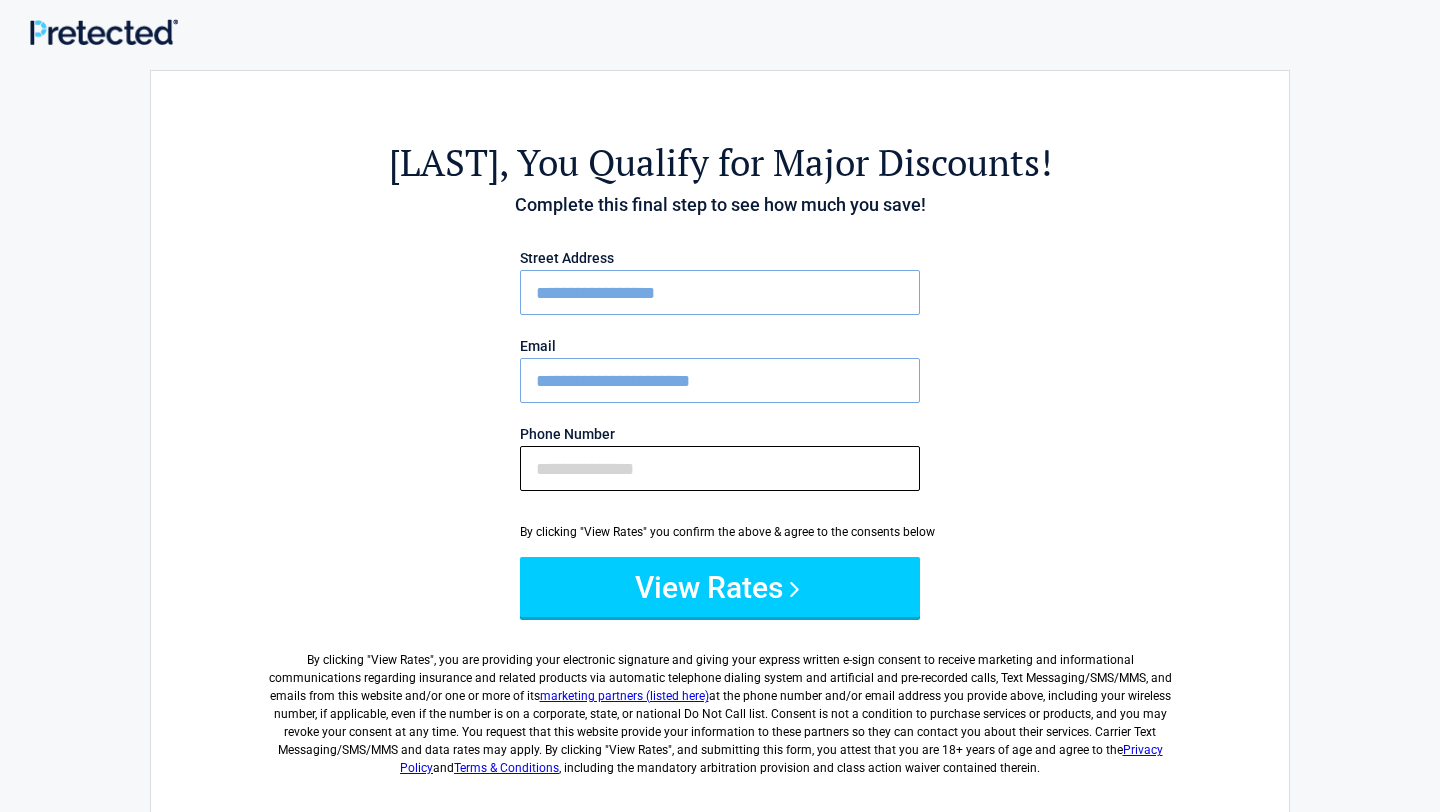 click on "Phone Number" at bounding box center [720, 468] 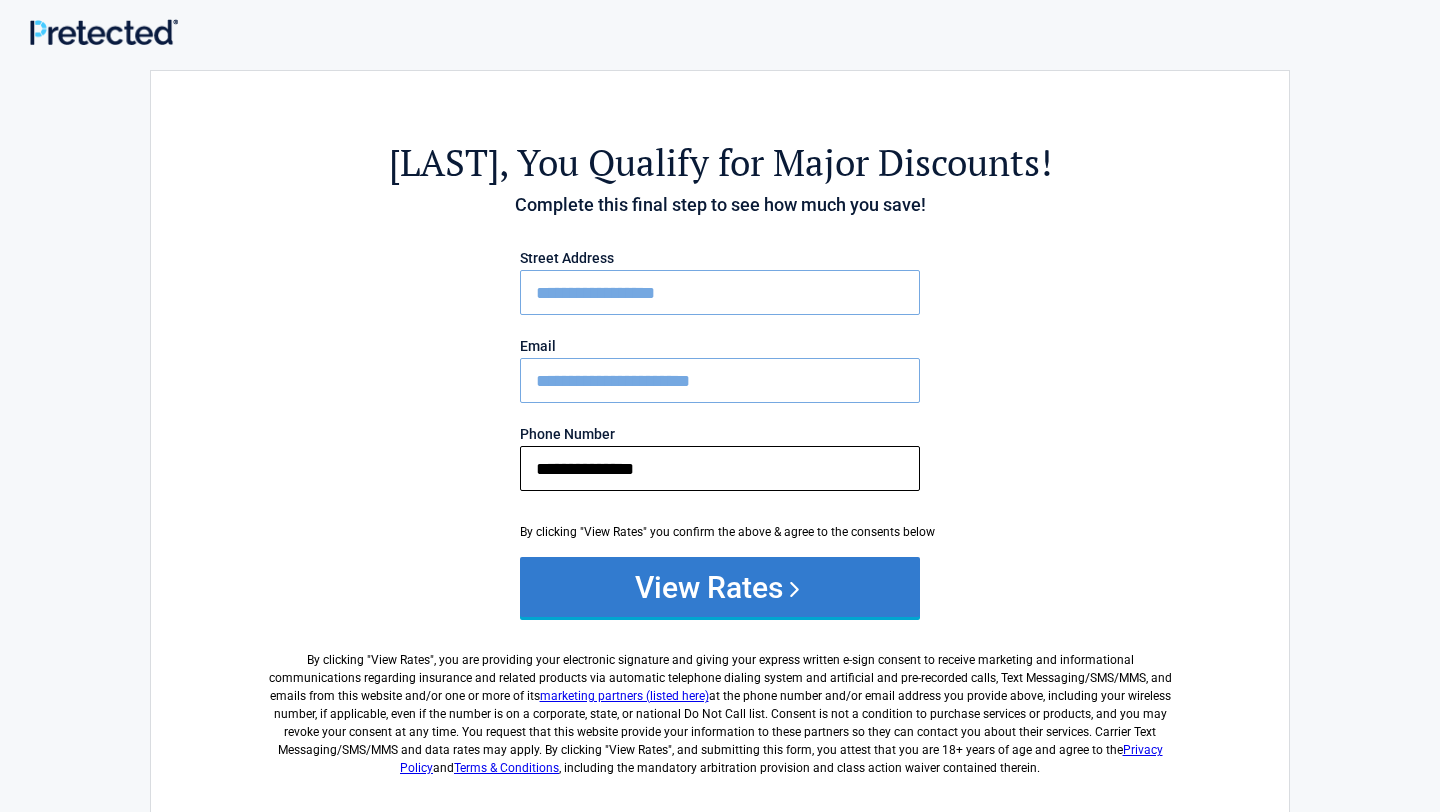 type on "**********" 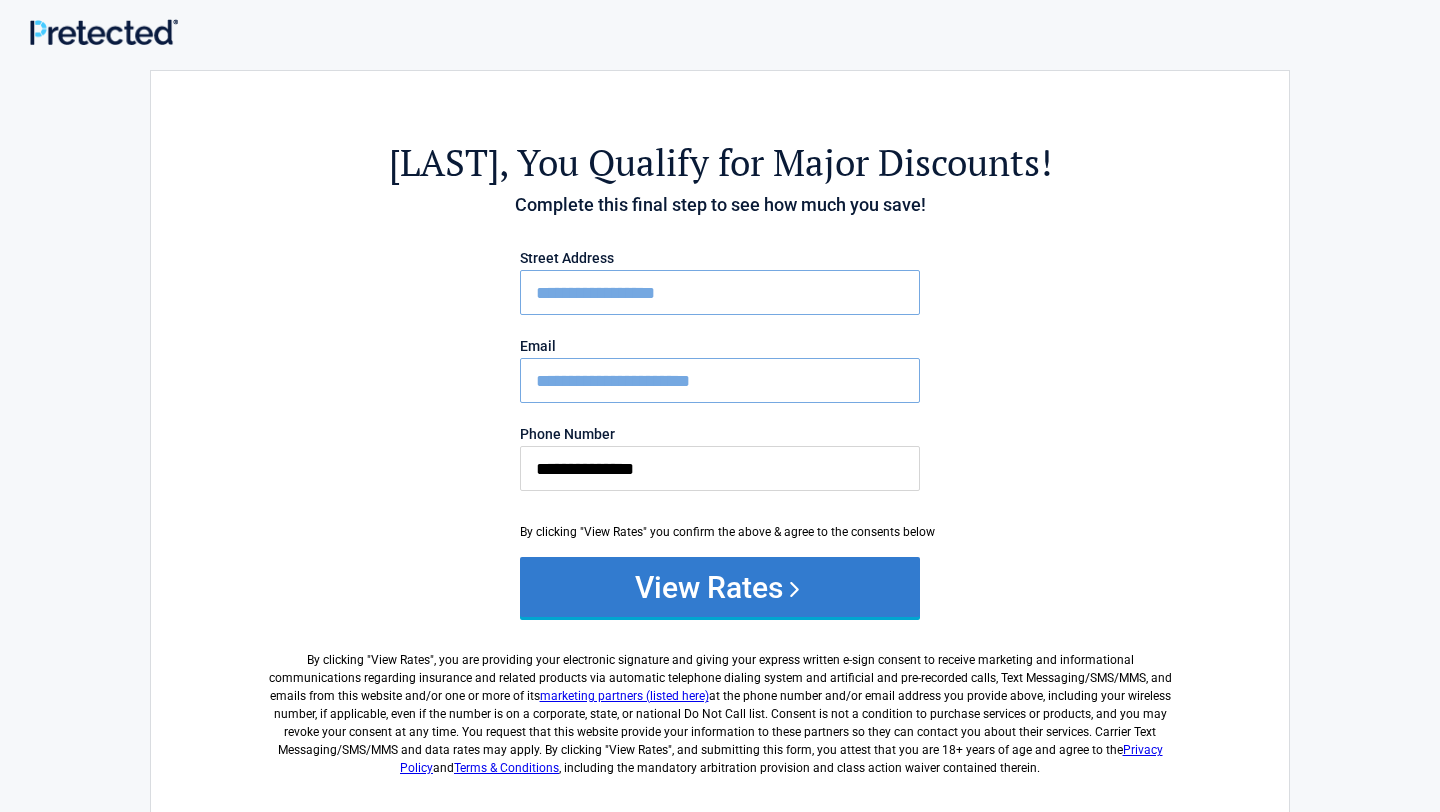 click on "View Rates" at bounding box center (720, 587) 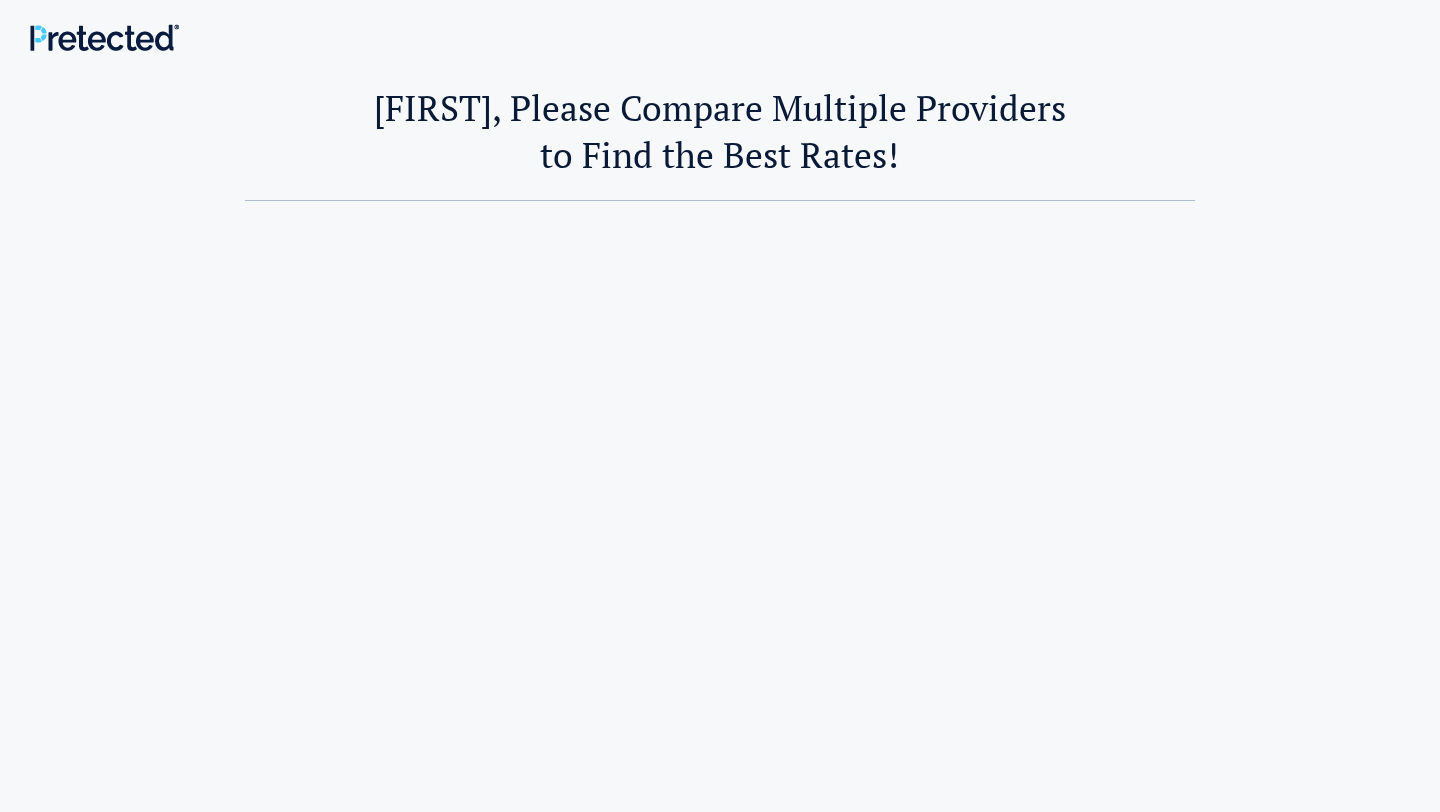 scroll, scrollTop: 0, scrollLeft: 0, axis: both 